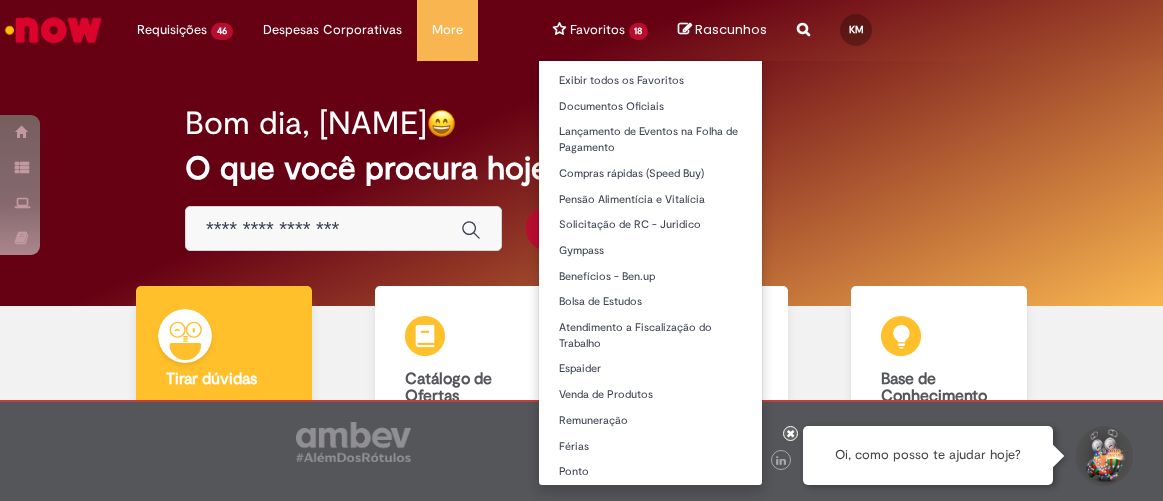 scroll, scrollTop: 0, scrollLeft: 0, axis: both 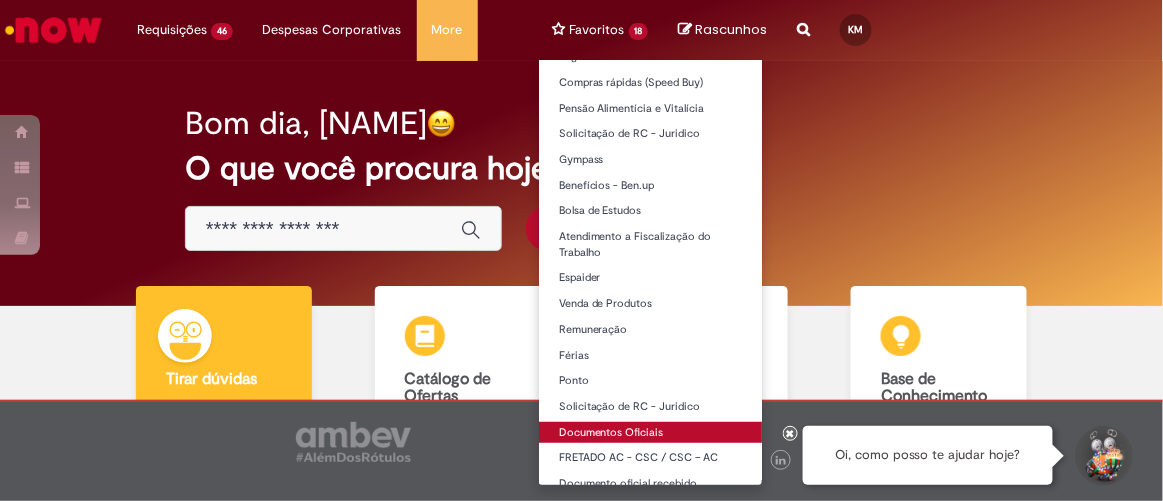 click on "Documentos Oficiais" at bounding box center [651, 433] 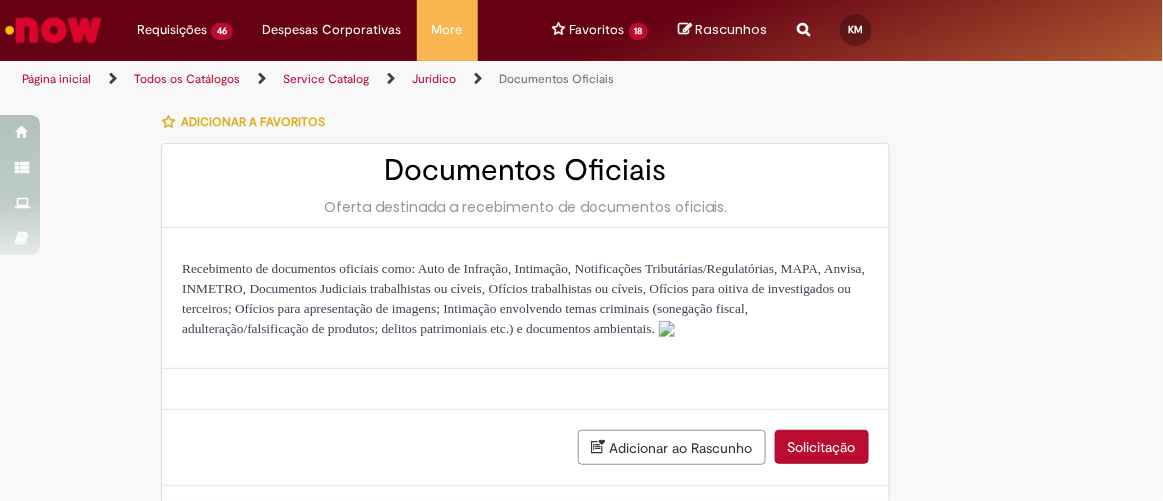 click on "Adicionar a Favoritos
Documentos Oficiais
Oferta destinada a recebimento de documentos oficiais.
Recebimento de documentos oficiais como: Auto de Infração, Intimação, Notificações Tributárias/Regulatórias, MAPA, Anvisa, INMETRO, Documentos Judiciais trabalhistas ou cíveis, Ofícios trabalhistas ou cíveis, Ofícios para oitiva de investigados ou terceiros; Ofícios para apresentação de imagens; Intimação envolvendo temas criminais (sonegação fiscal, adulteração/falsificação de produtos; delitos patrimoniais etc.) e documentos ambientais.
Adicionar ao Rascunho        Solicitação
Adicionar anexos" at bounding box center (582, 347) 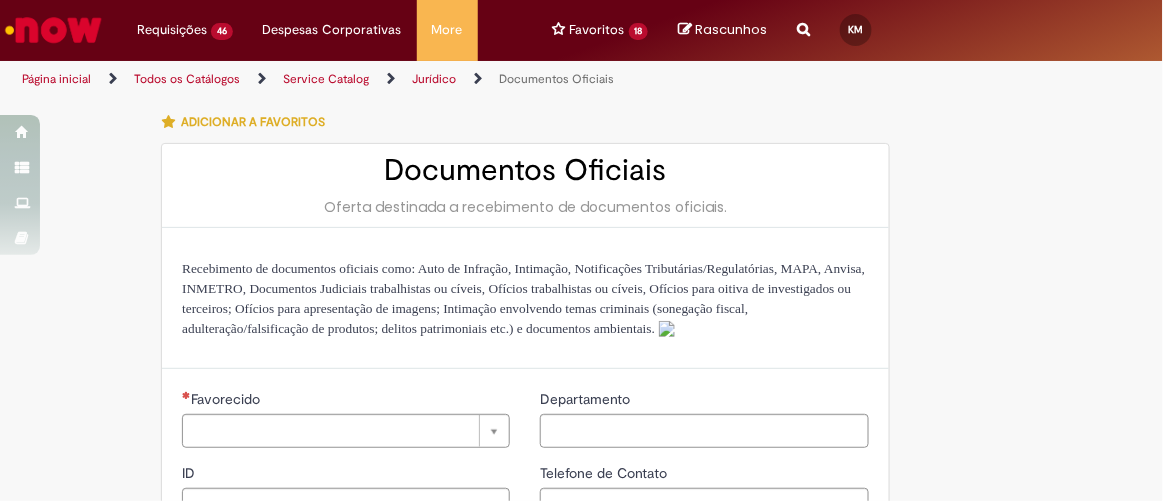 type on "********" 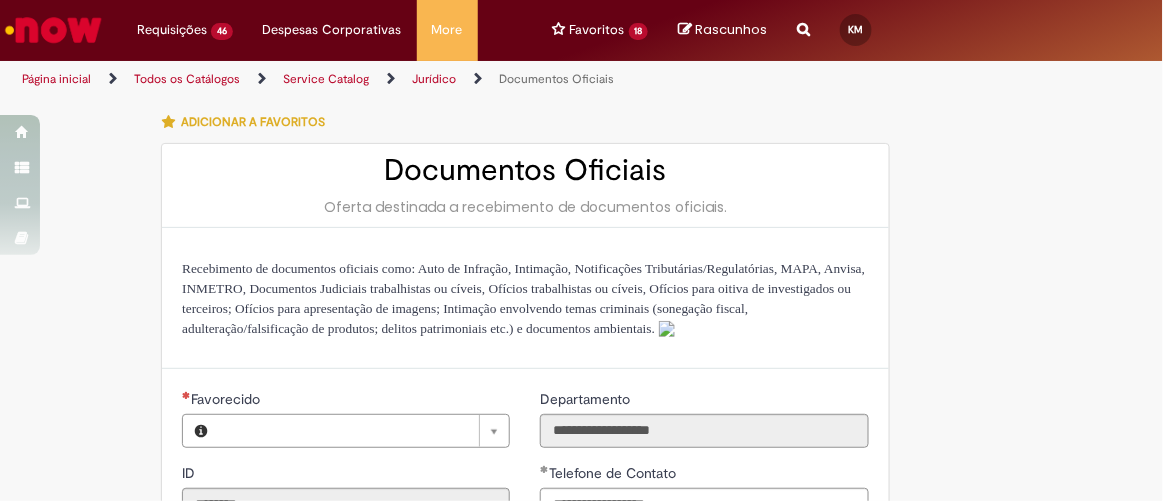 type on "**********" 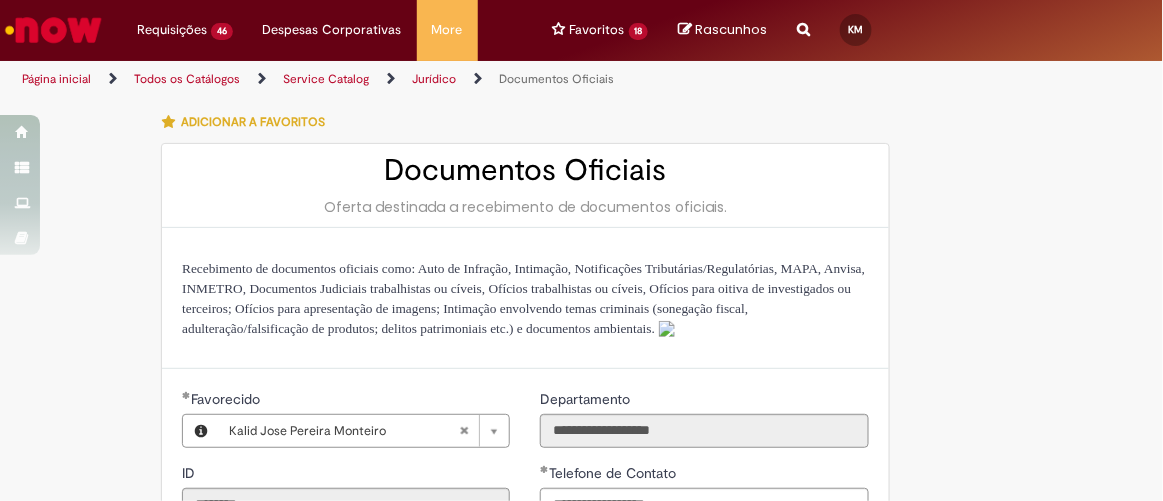 type on "**********" 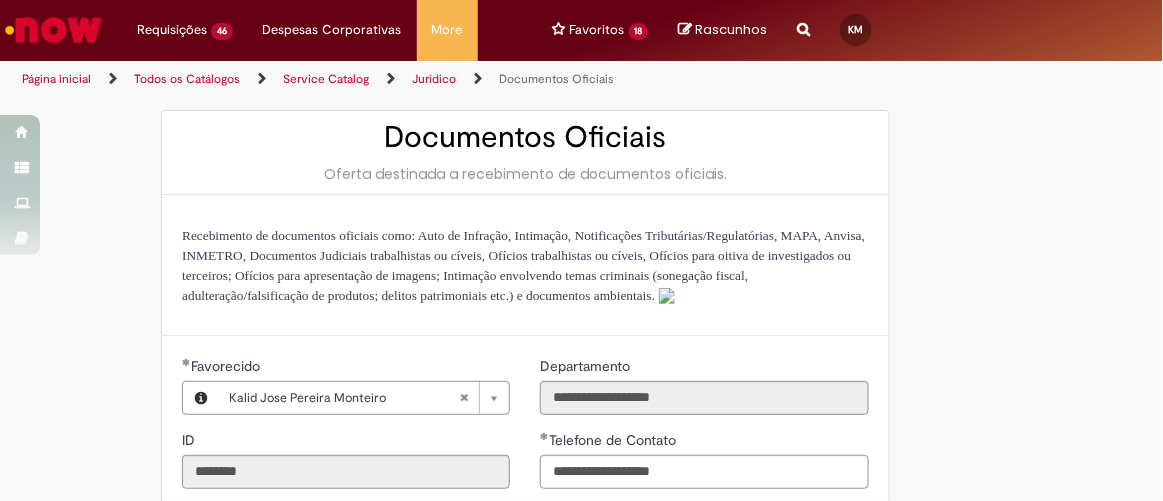 scroll, scrollTop: 0, scrollLeft: 0, axis: both 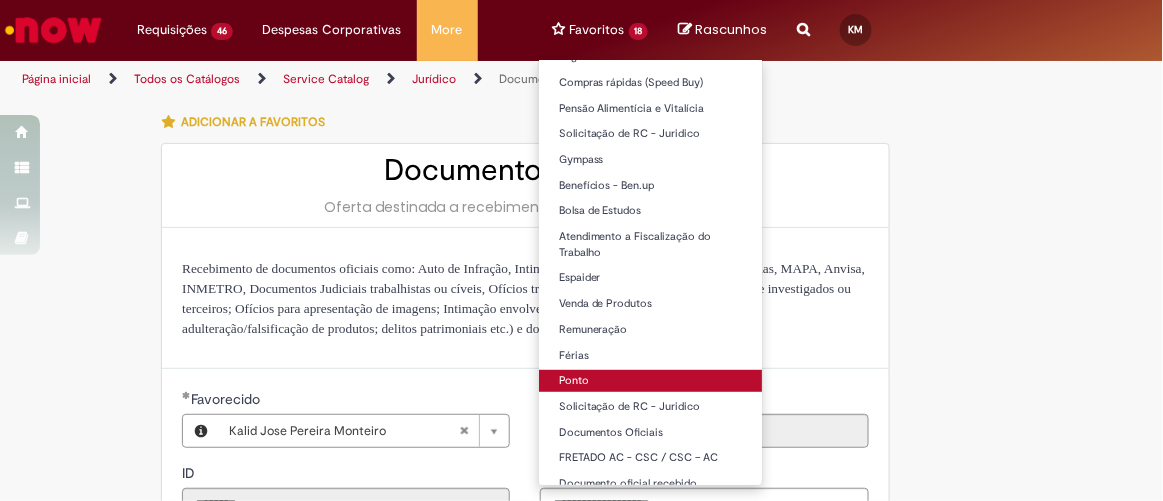 click on "Ponto" at bounding box center (651, 381) 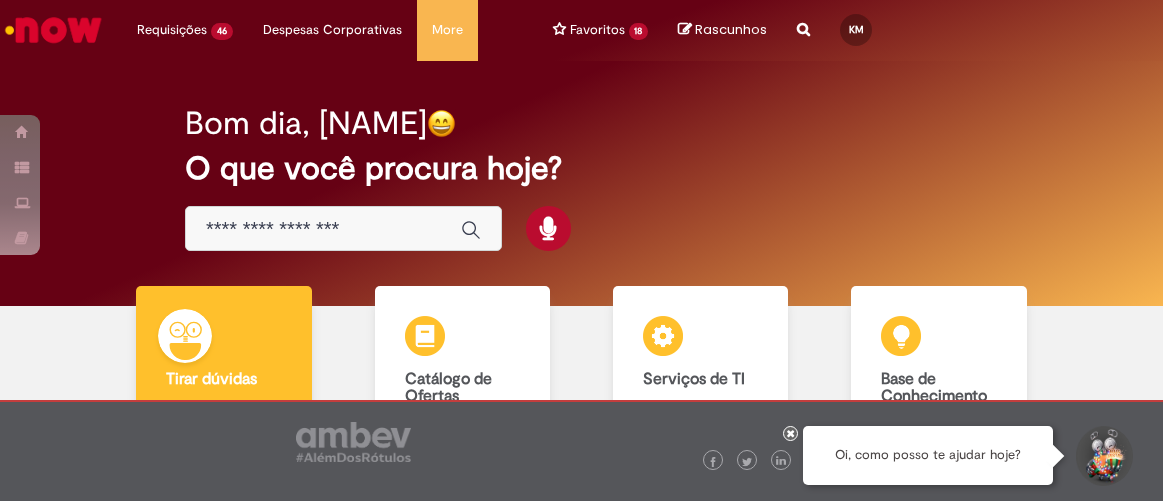 scroll, scrollTop: 0, scrollLeft: 0, axis: both 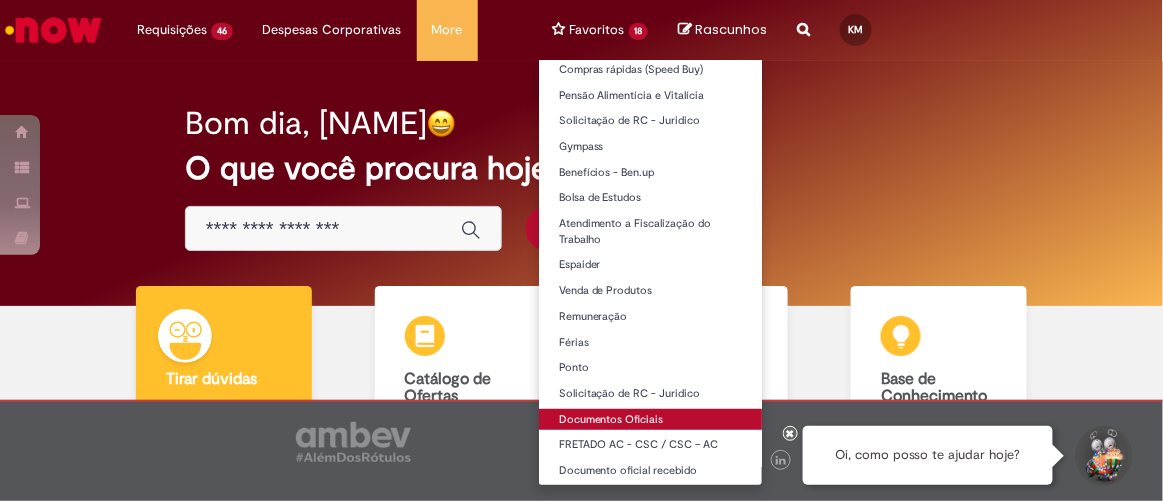 click on "Documentos Oficiais" at bounding box center (651, 420) 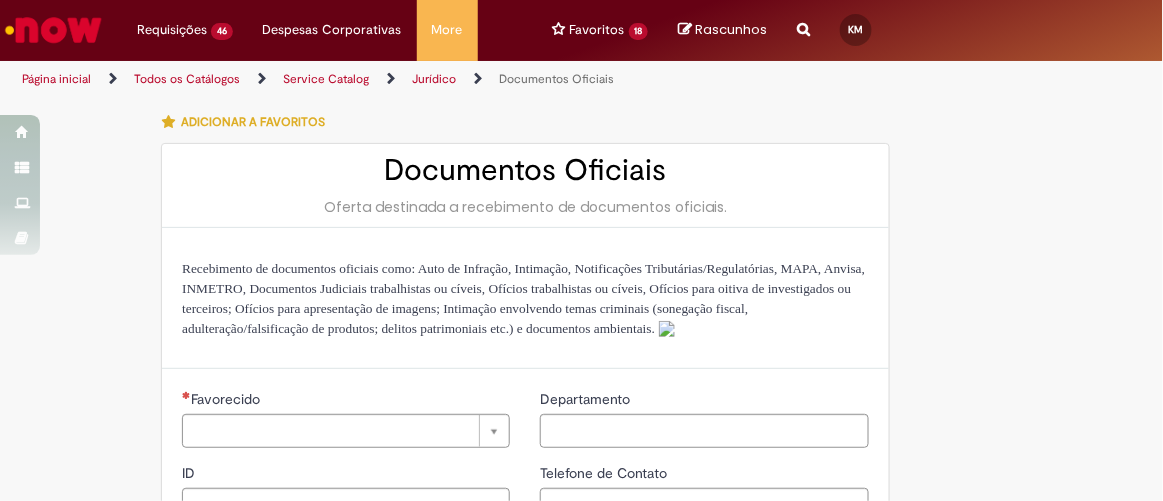 type on "********" 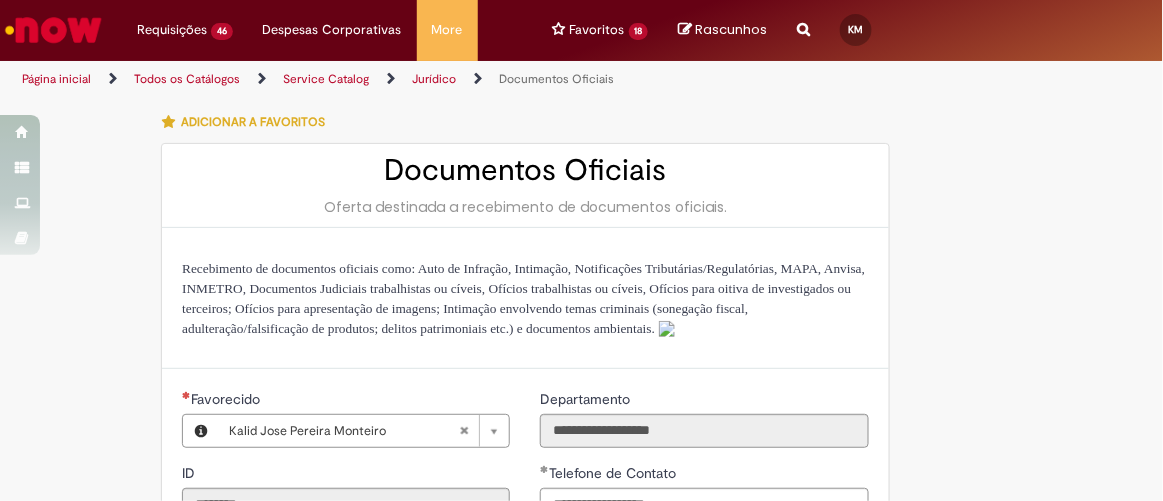 type on "**********" 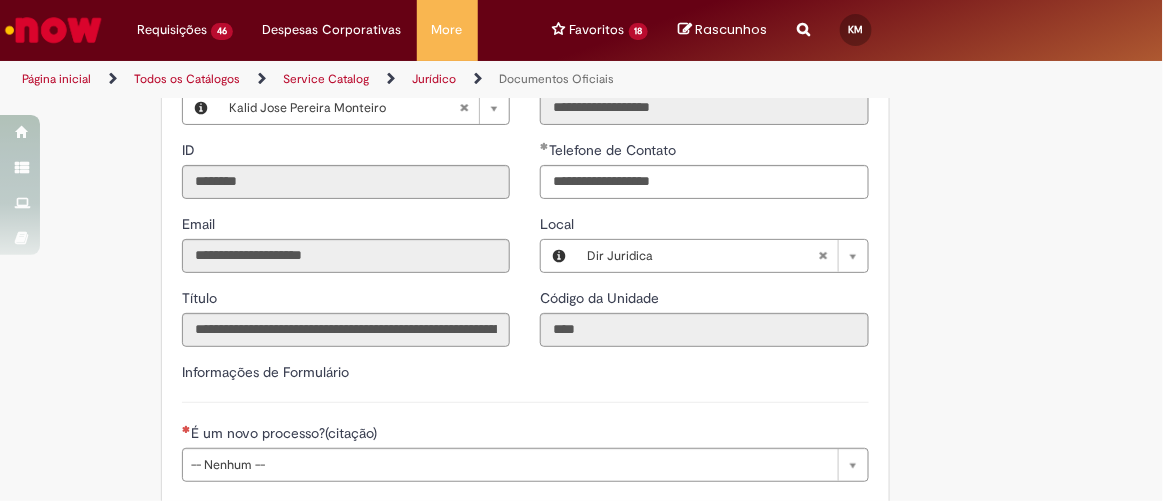 scroll, scrollTop: 454, scrollLeft: 0, axis: vertical 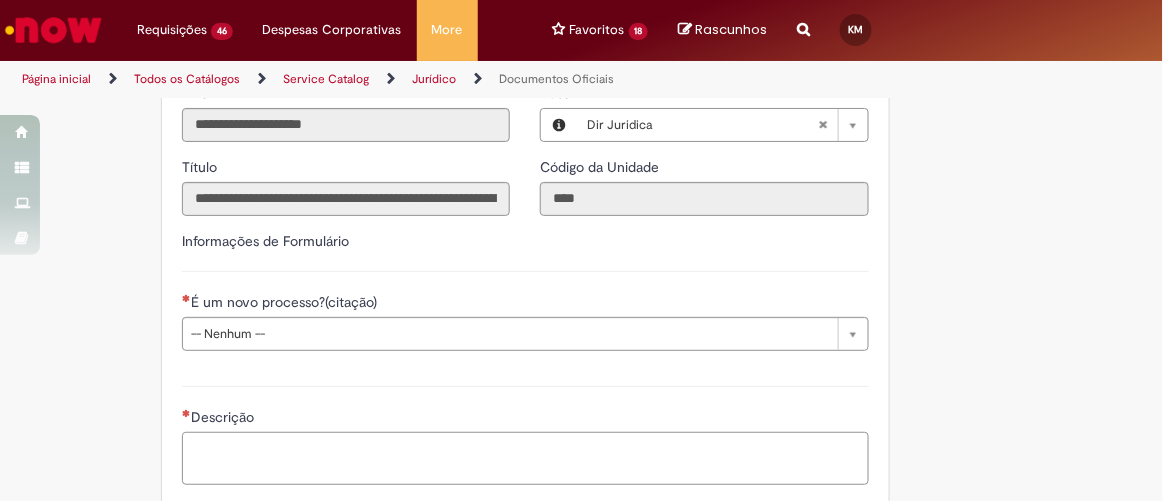 click on "Descrição" at bounding box center [525, 458] 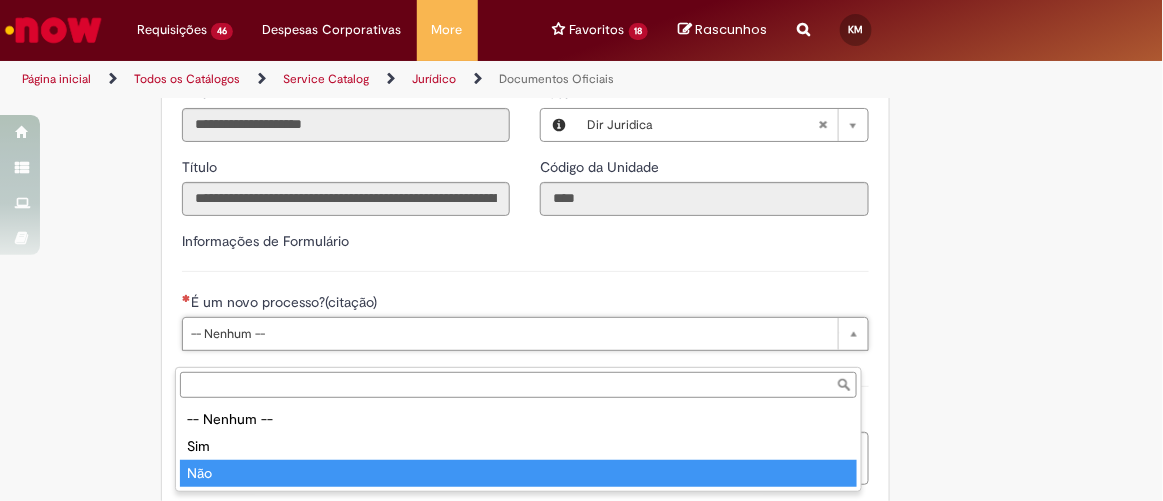 type on "***" 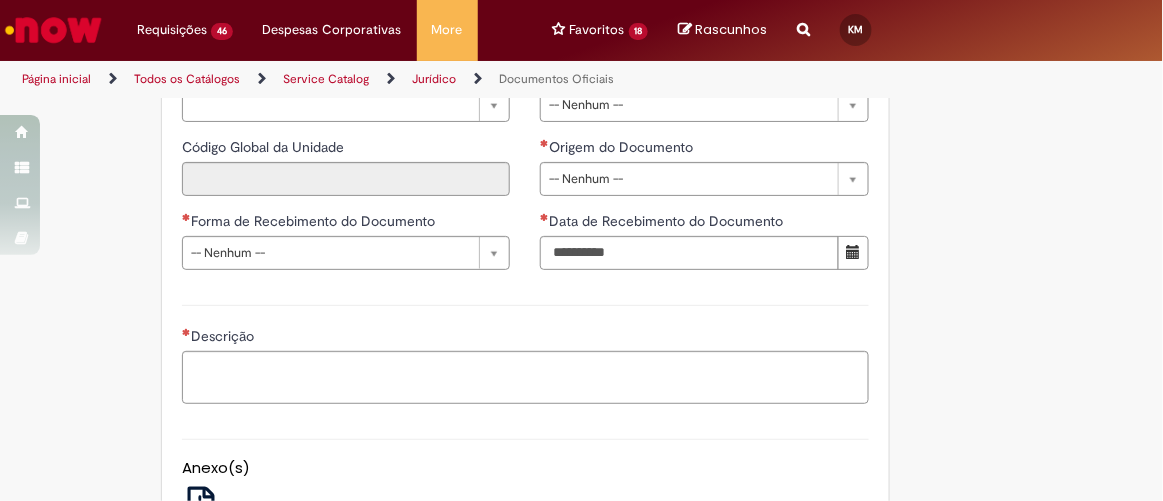 scroll, scrollTop: 636, scrollLeft: 0, axis: vertical 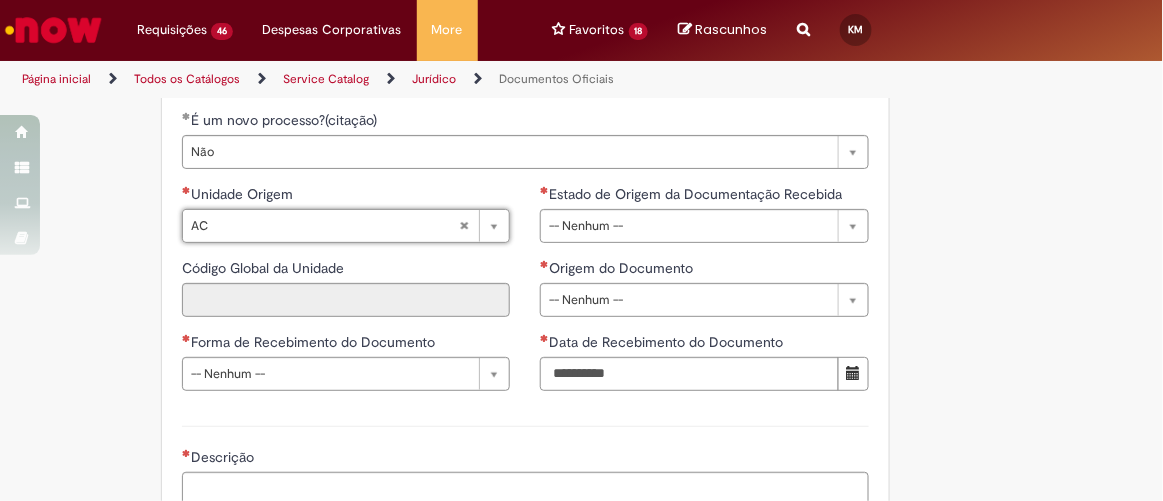 type on "**" 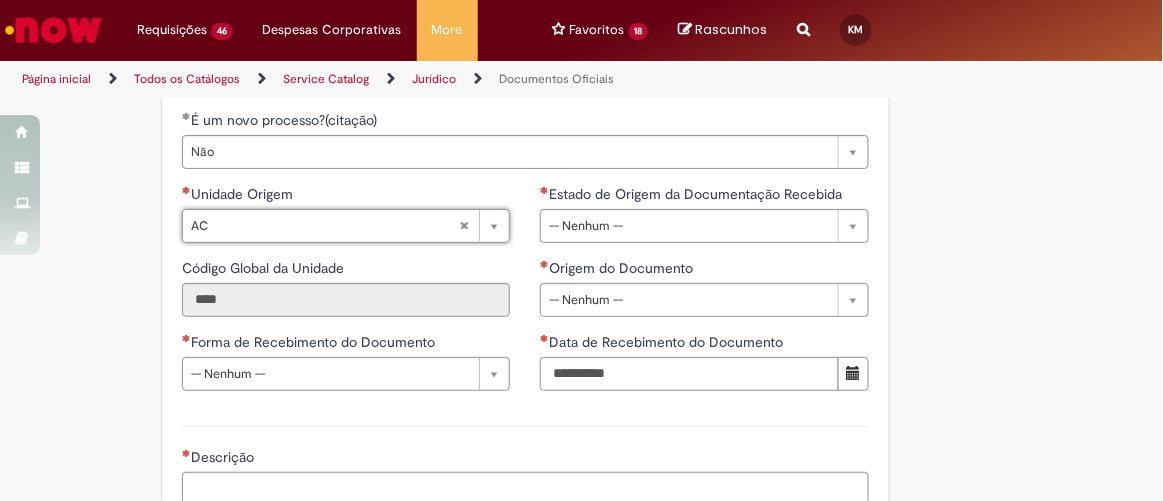 type on "**" 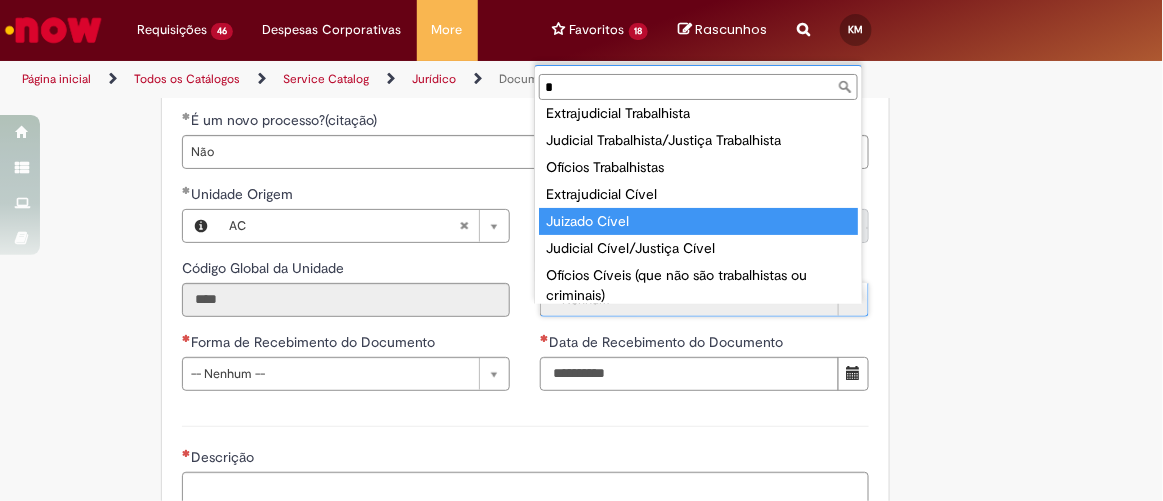 scroll, scrollTop: 0, scrollLeft: 0, axis: both 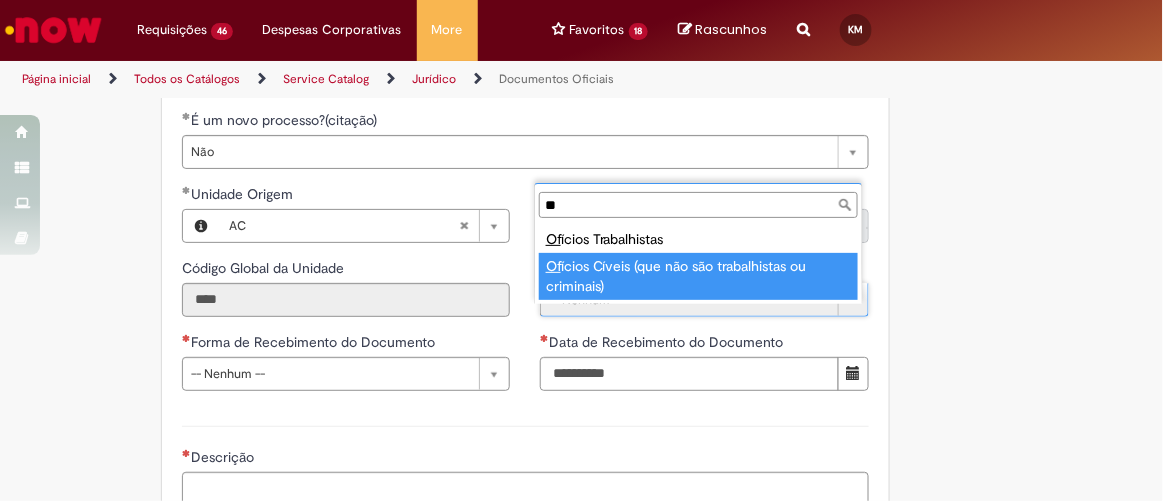 type on "**" 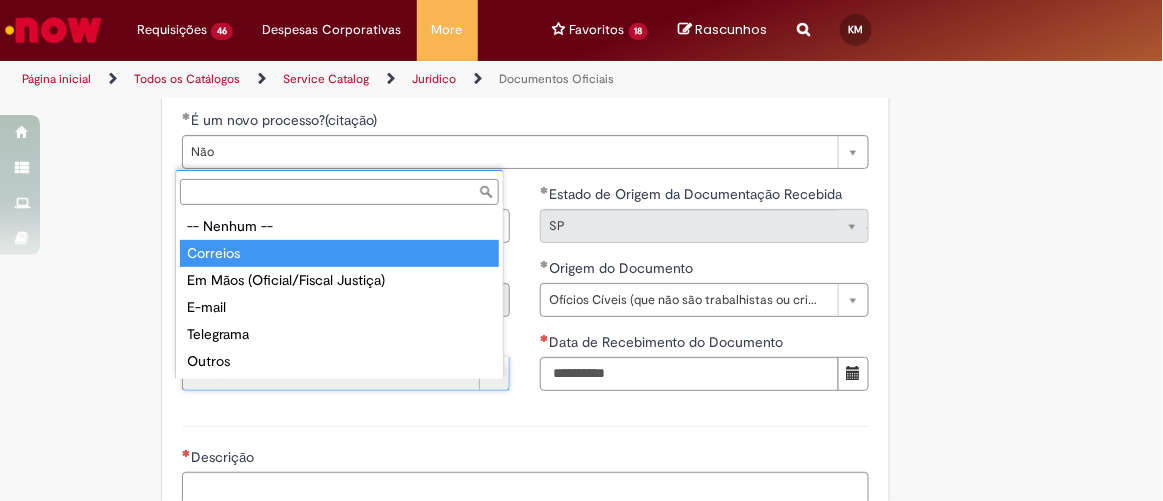 type on "********" 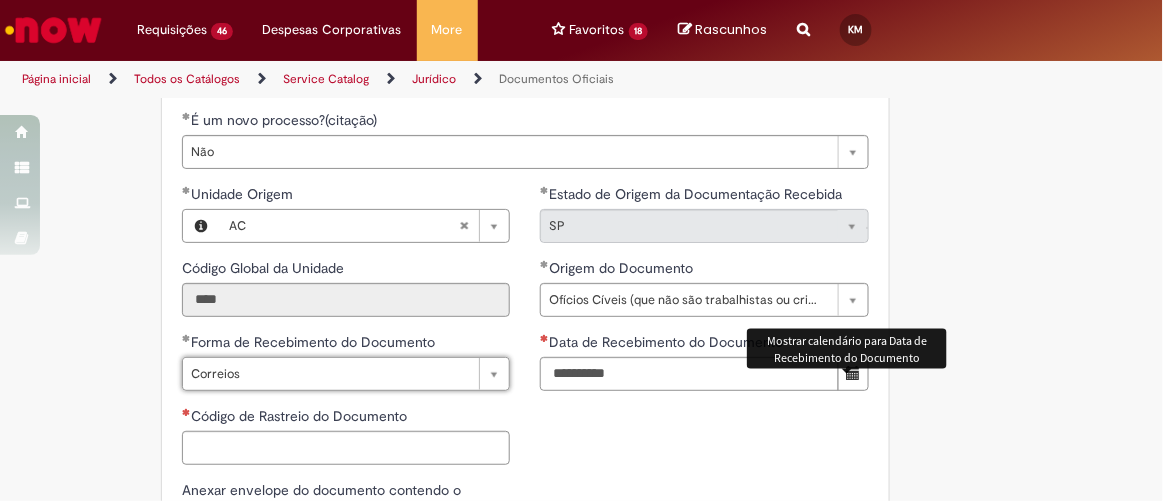 click at bounding box center [853, 373] 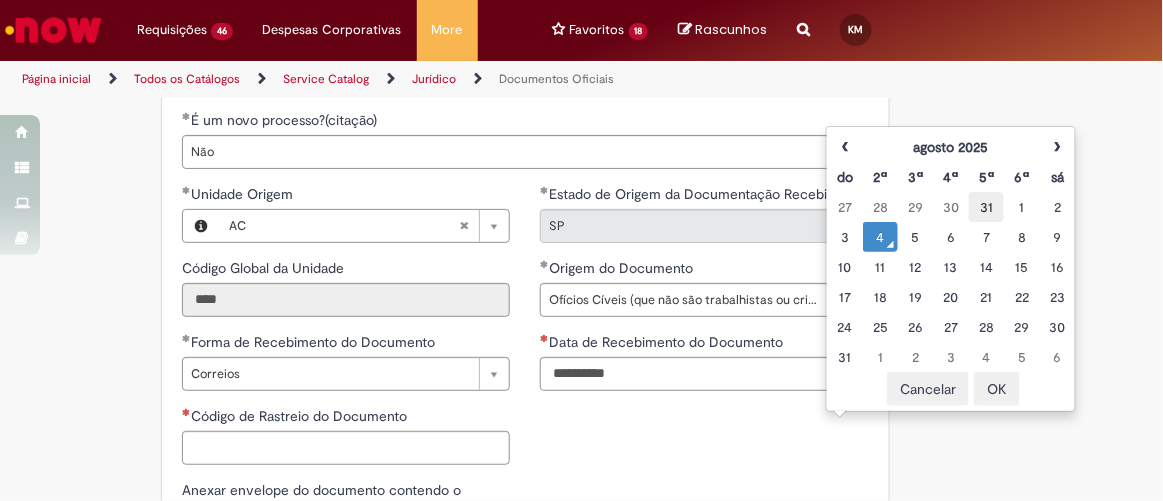 click on "31" at bounding box center [986, 207] 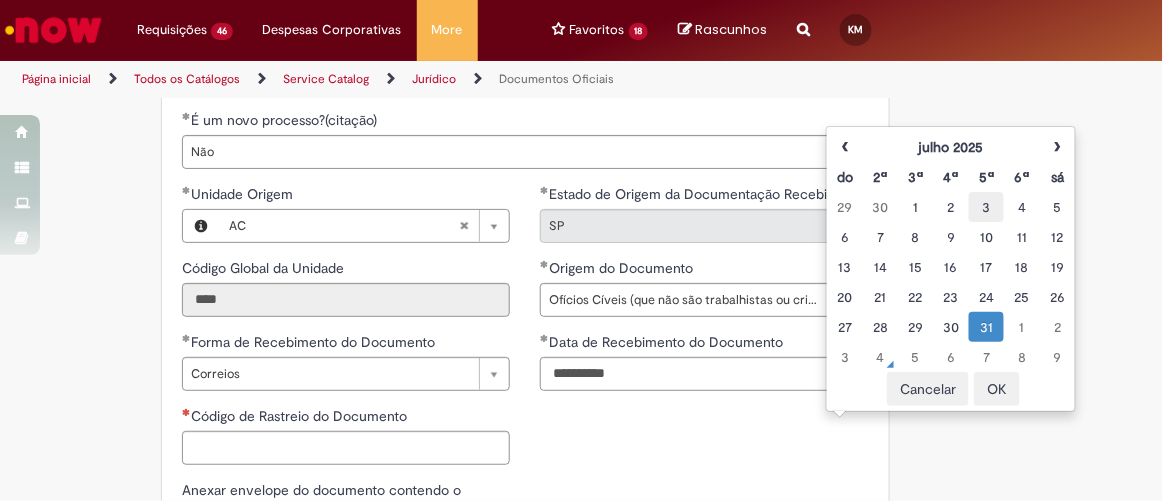 click on "3" at bounding box center (986, 207) 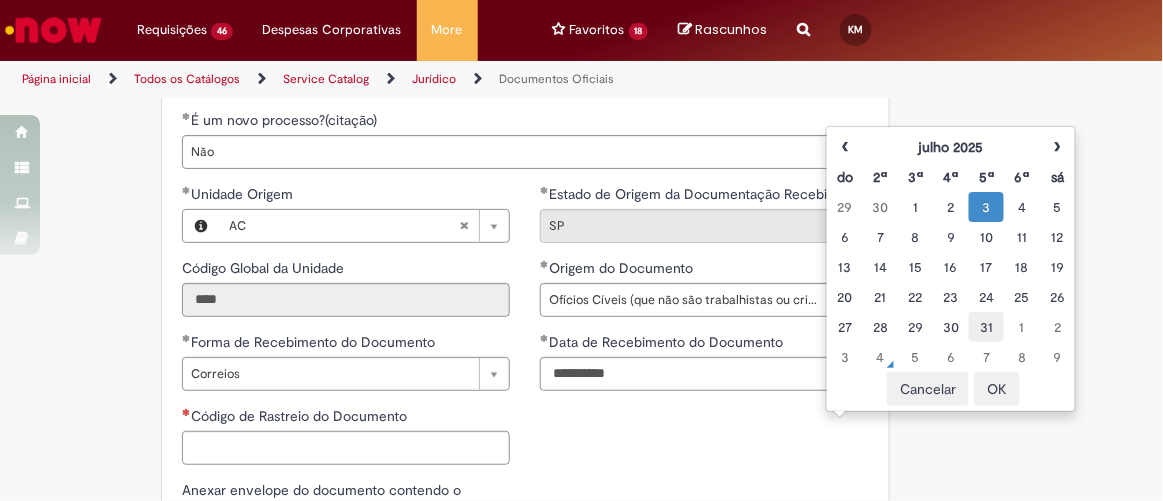 click on "31" at bounding box center [986, 327] 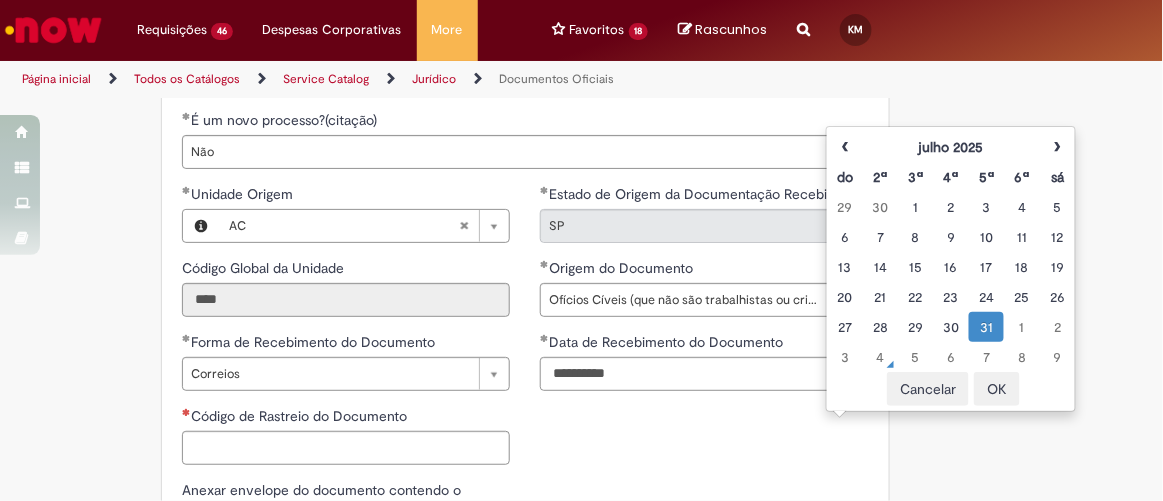 click on "OK" at bounding box center [997, 389] 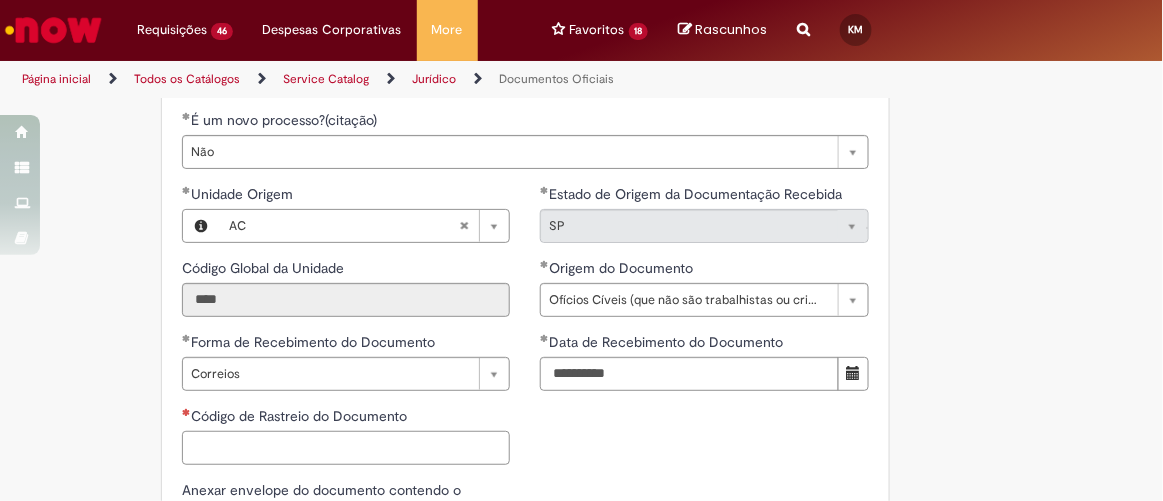 click on "Código de Rastreio do Documento" at bounding box center [346, 448] 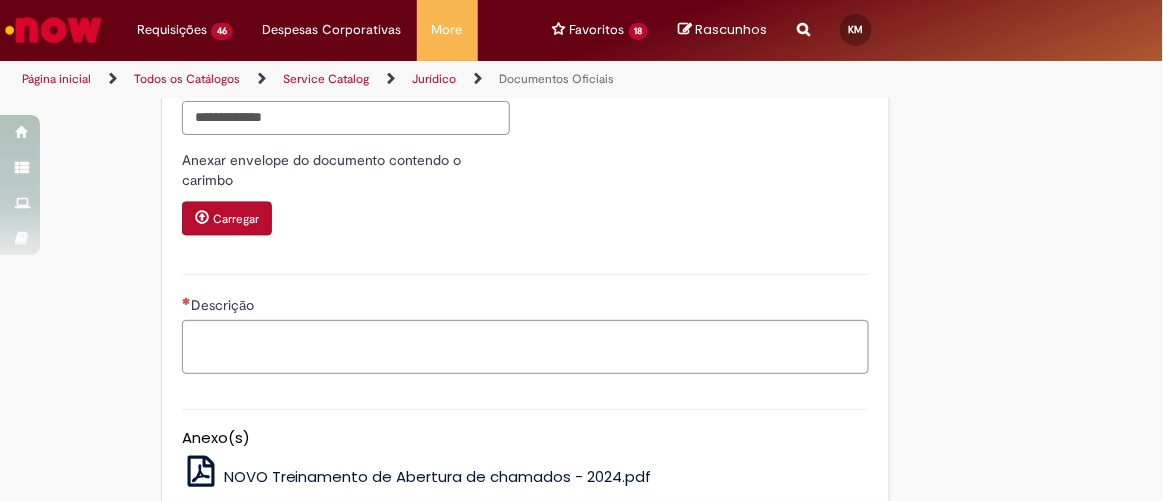 scroll, scrollTop: 1090, scrollLeft: 0, axis: vertical 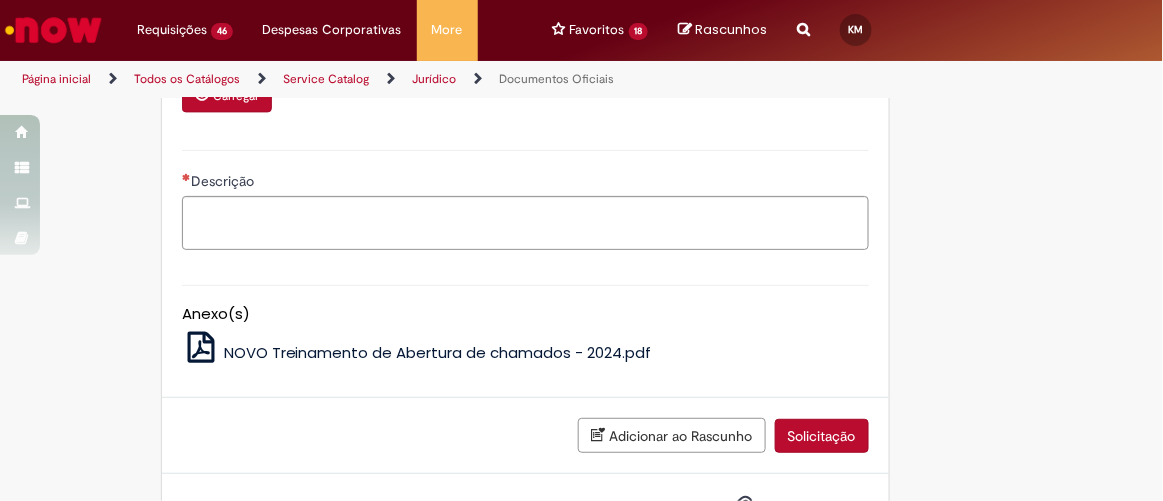 type on "**********" 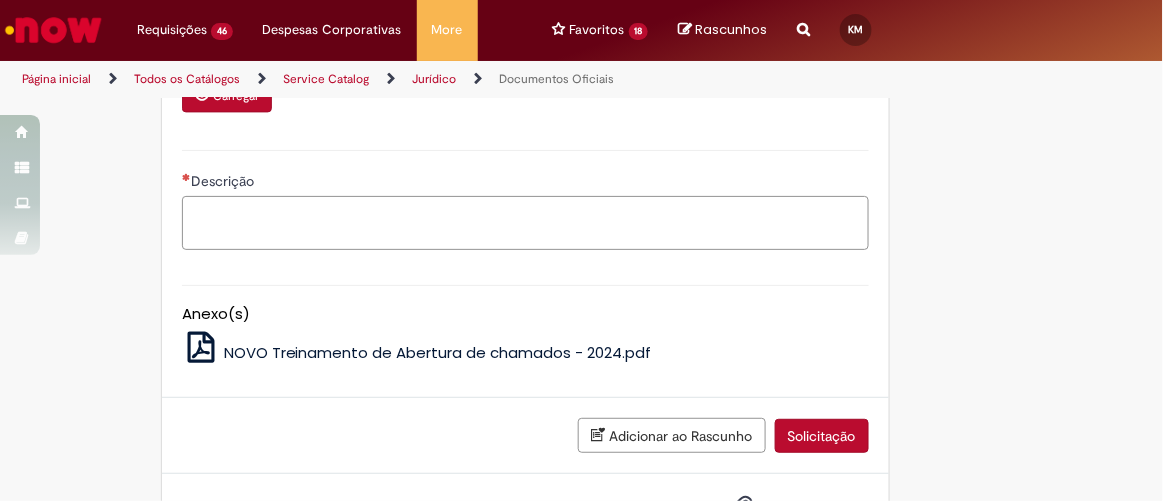 click on "Descrição" at bounding box center (525, 222) 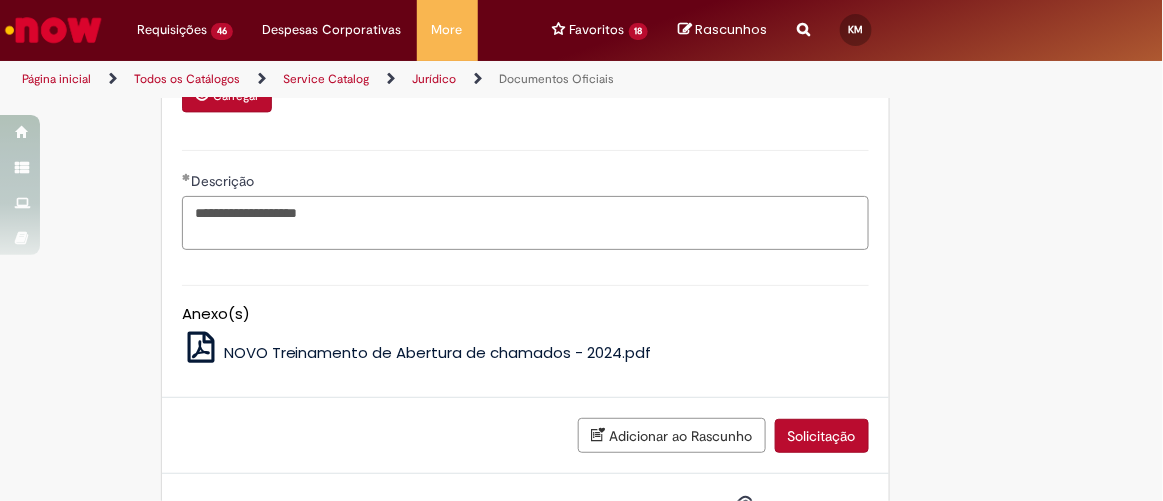 click on "**********" at bounding box center [525, 222] 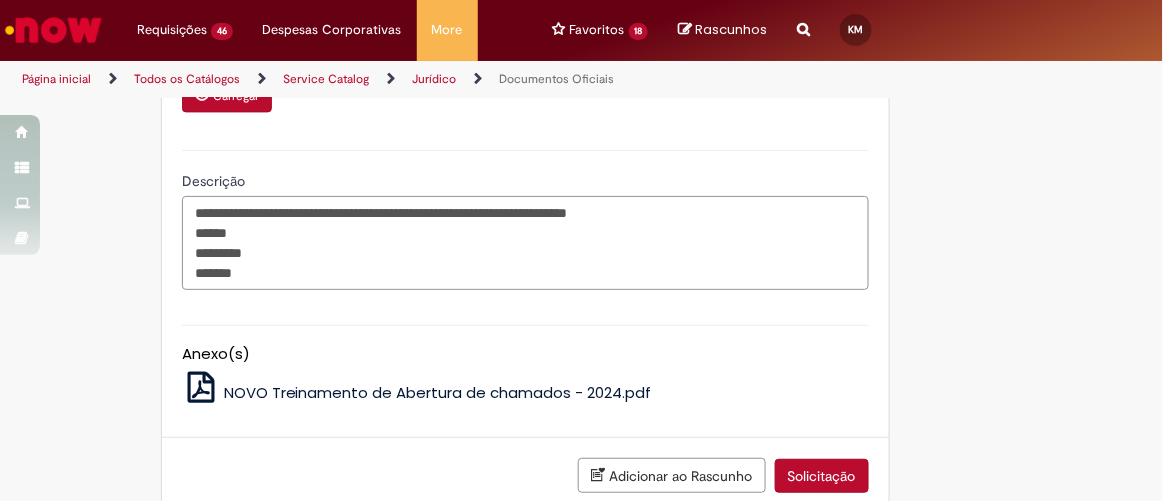 click on "**********" at bounding box center [525, 242] 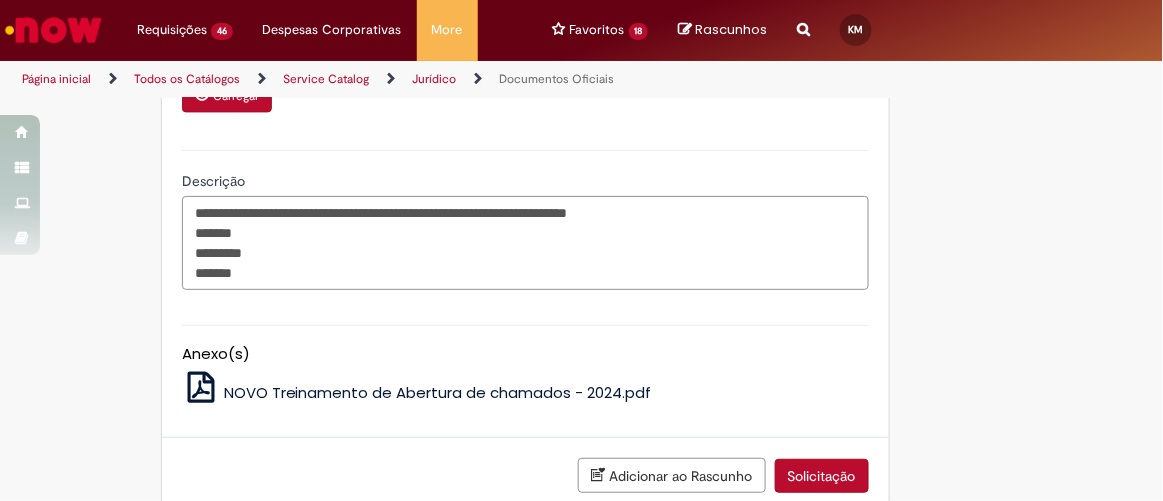 paste on "**********" 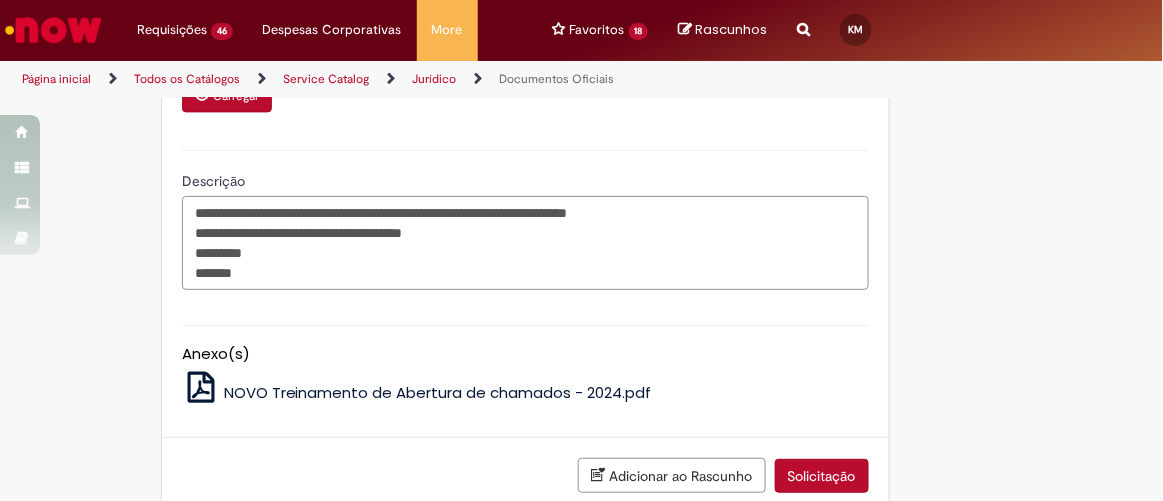 click on "**********" at bounding box center (525, 242) 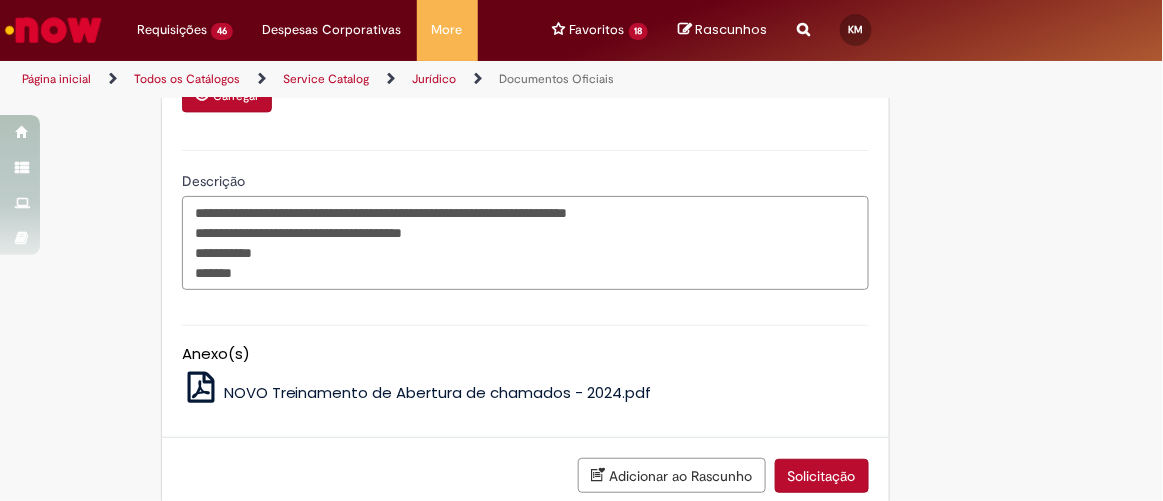 paste on "**********" 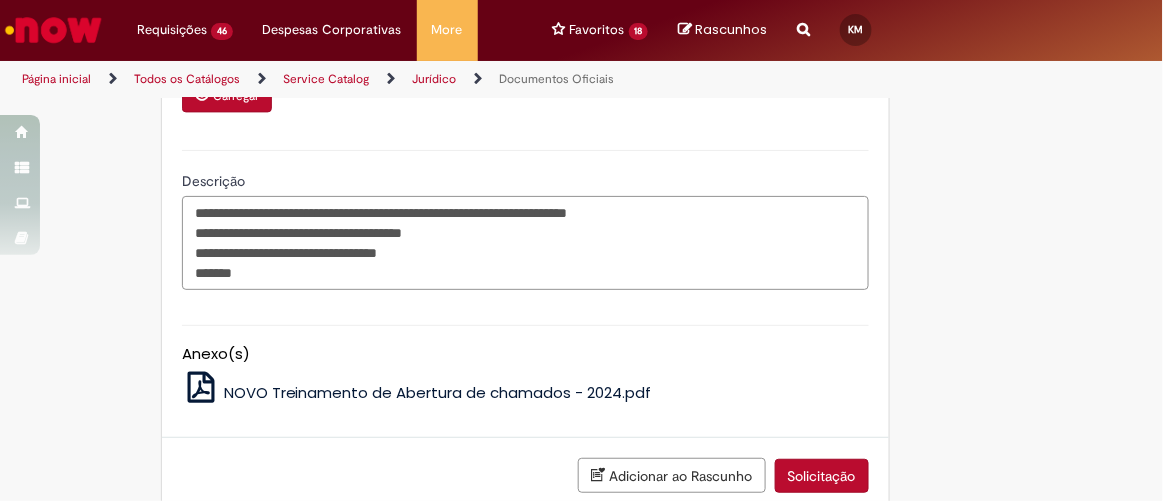 click on "**********" at bounding box center [525, 242] 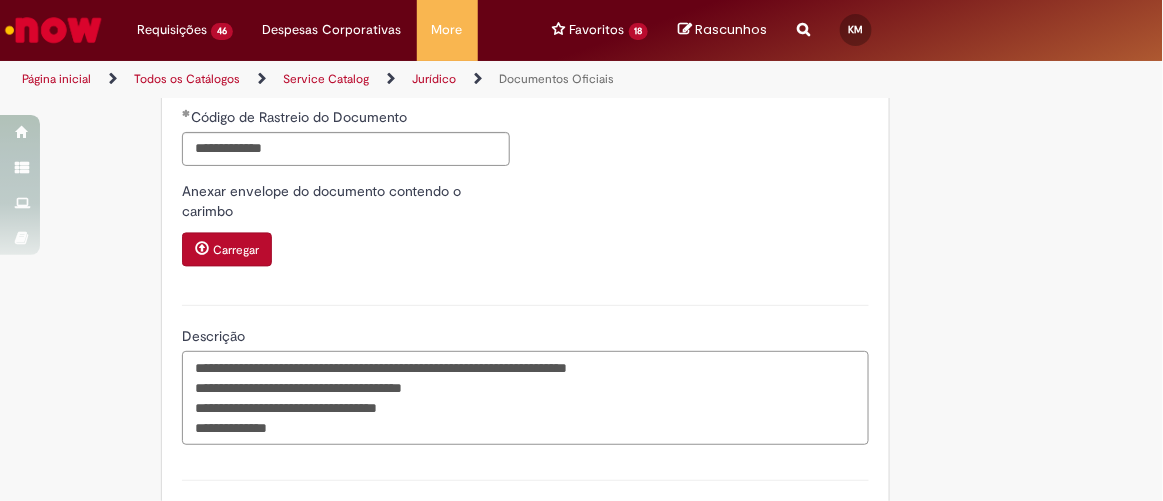 scroll, scrollTop: 775, scrollLeft: 0, axis: vertical 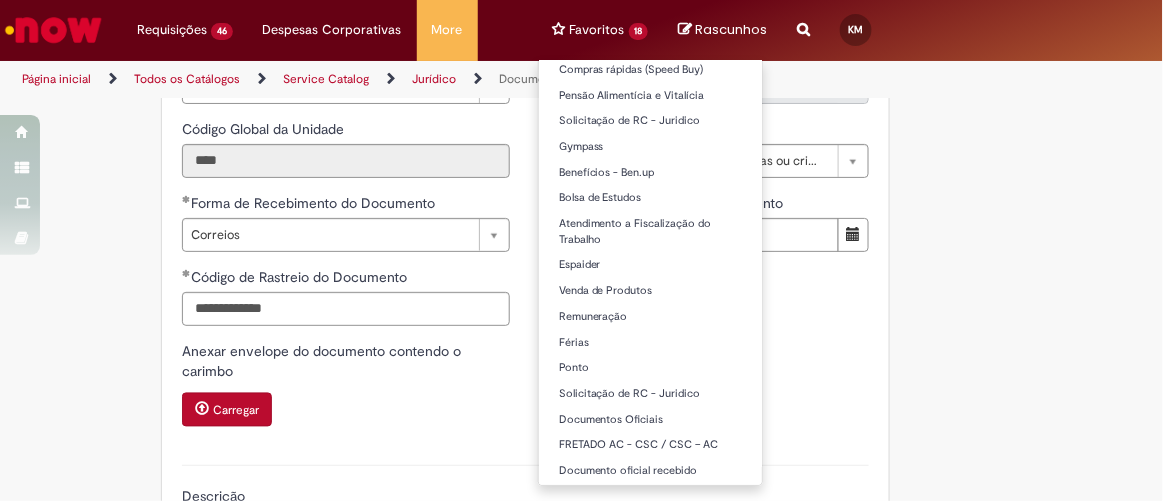 type on "**********" 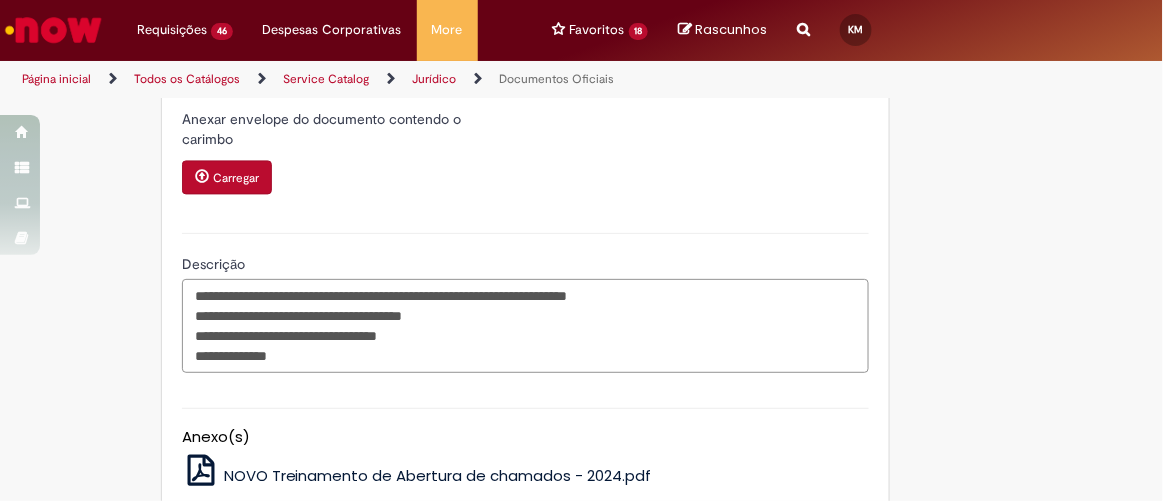 scroll, scrollTop: 1138, scrollLeft: 0, axis: vertical 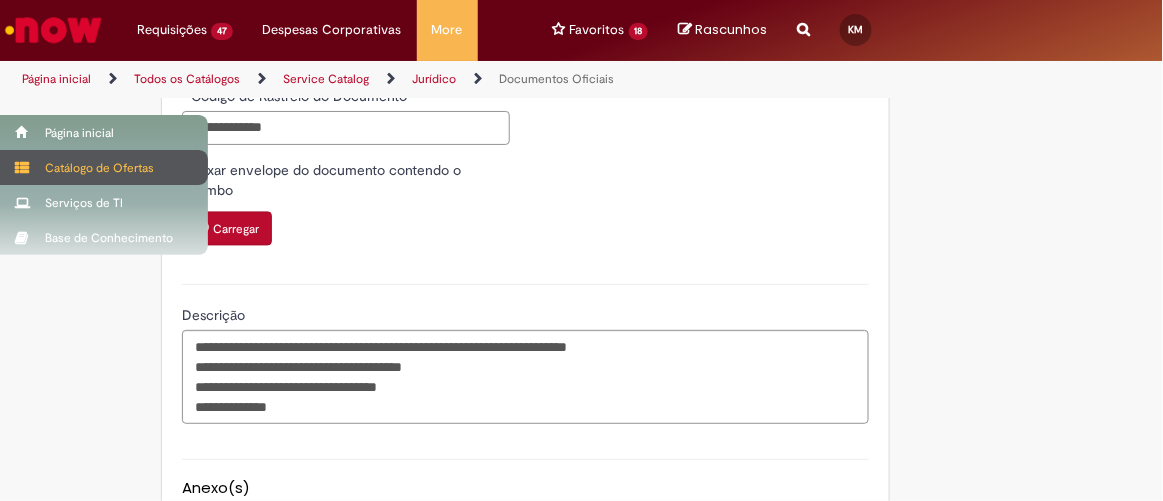 drag, startPoint x: 301, startPoint y: 146, endPoint x: 10, endPoint y: 166, distance: 291.68646 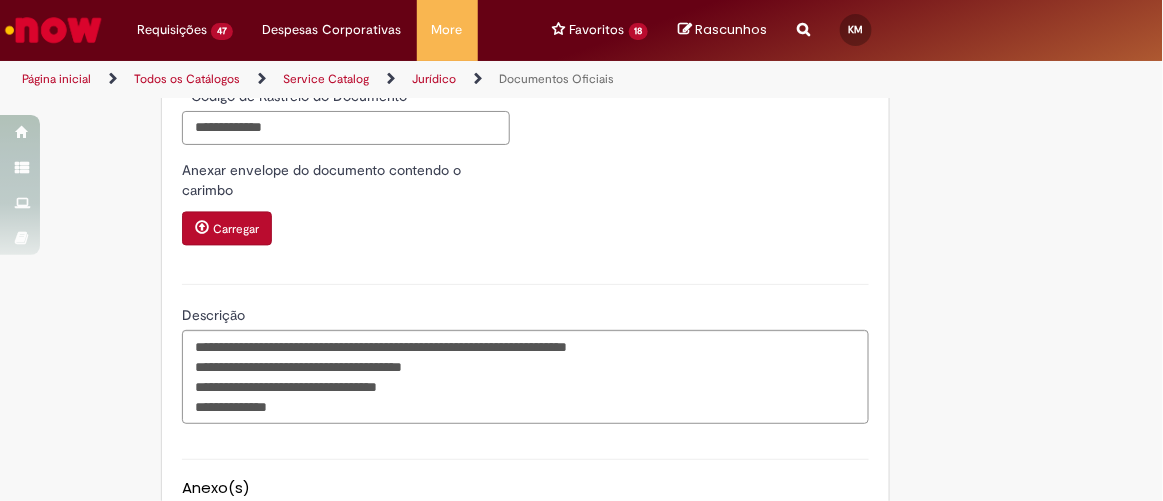 type on "**********" 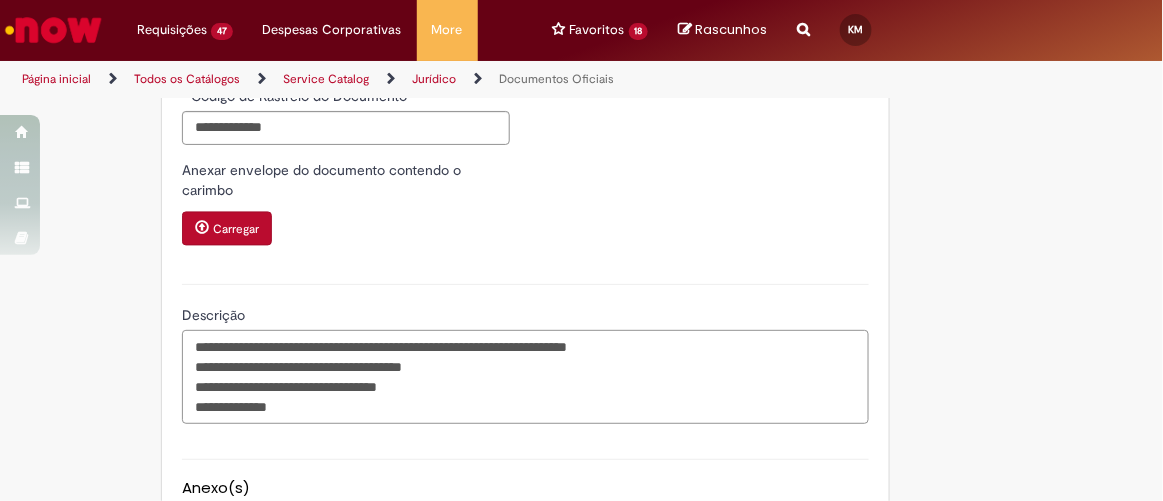 drag, startPoint x: 254, startPoint y: 404, endPoint x: 458, endPoint y: 398, distance: 204.08821 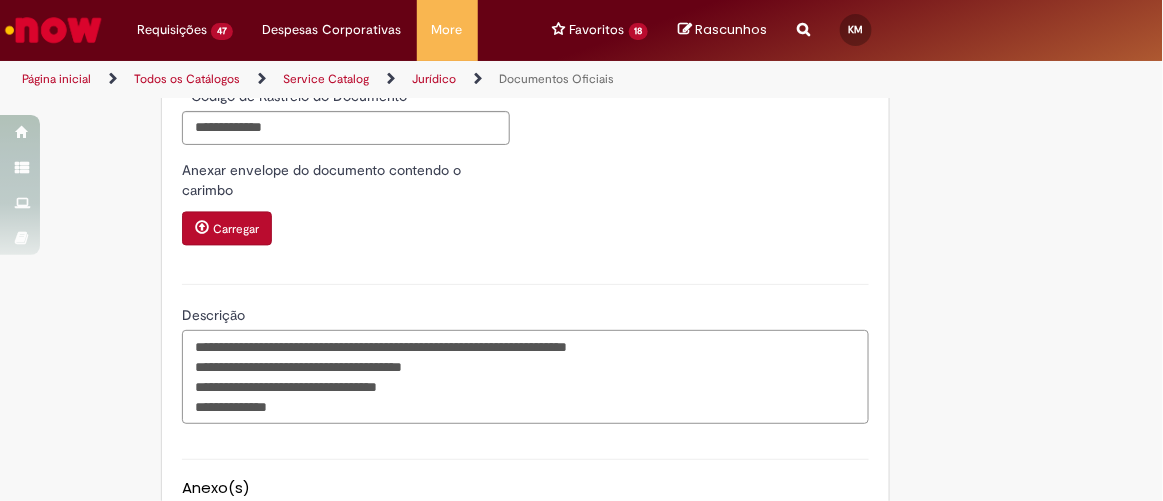 drag, startPoint x: 232, startPoint y: 423, endPoint x: 346, endPoint y: 433, distance: 114.43776 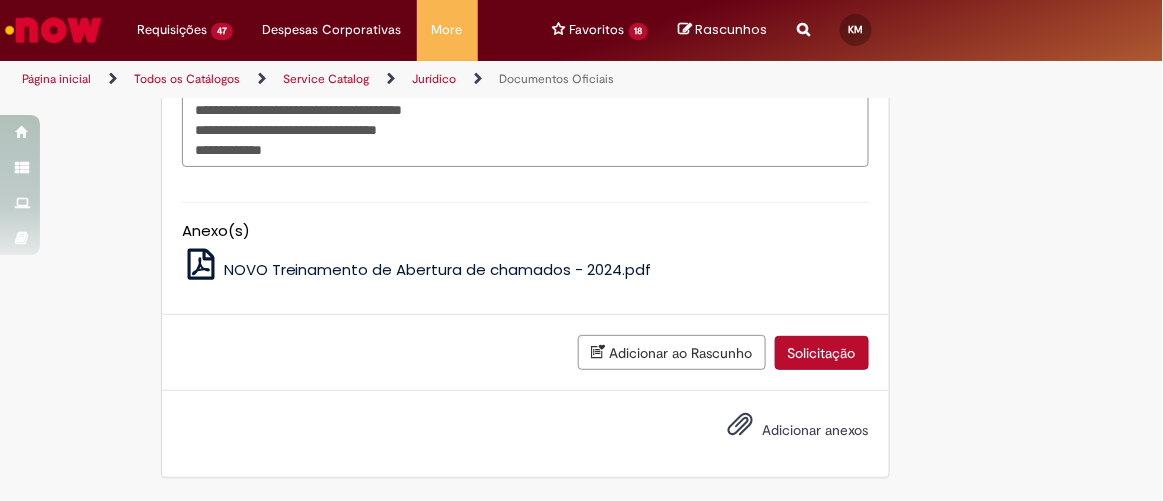 scroll, scrollTop: 956, scrollLeft: 0, axis: vertical 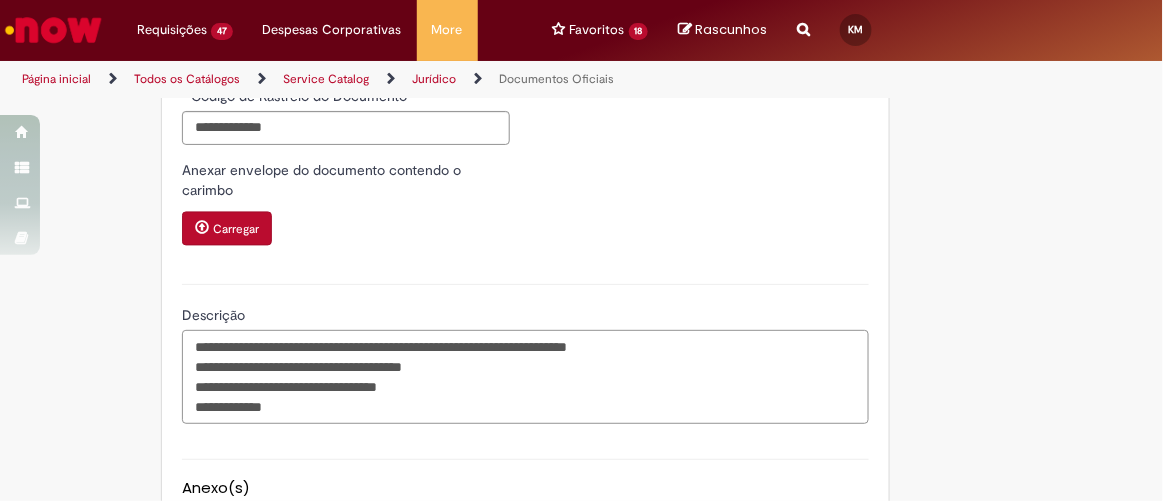 drag, startPoint x: 377, startPoint y: 371, endPoint x: 229, endPoint y: 388, distance: 148.97314 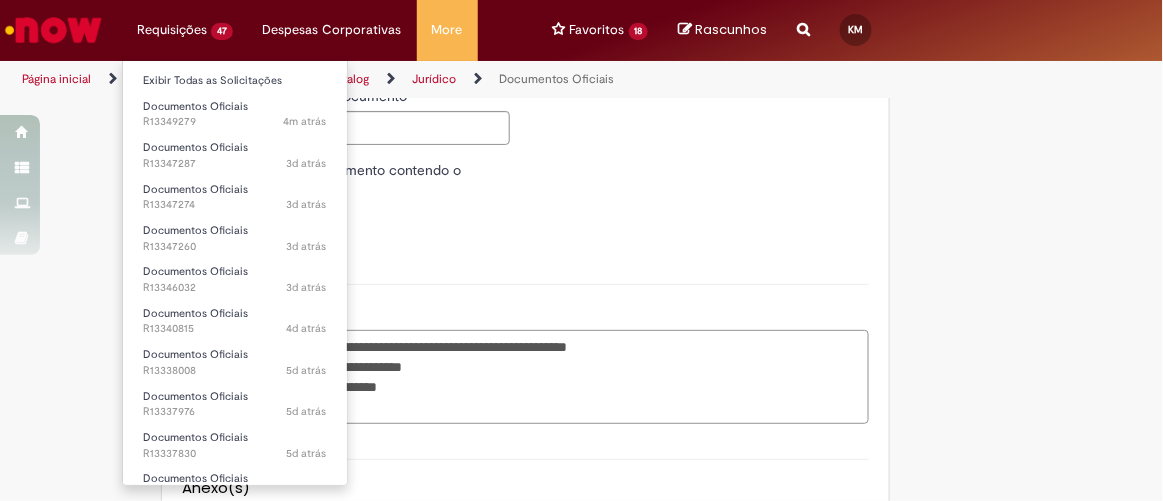 type on "**********" 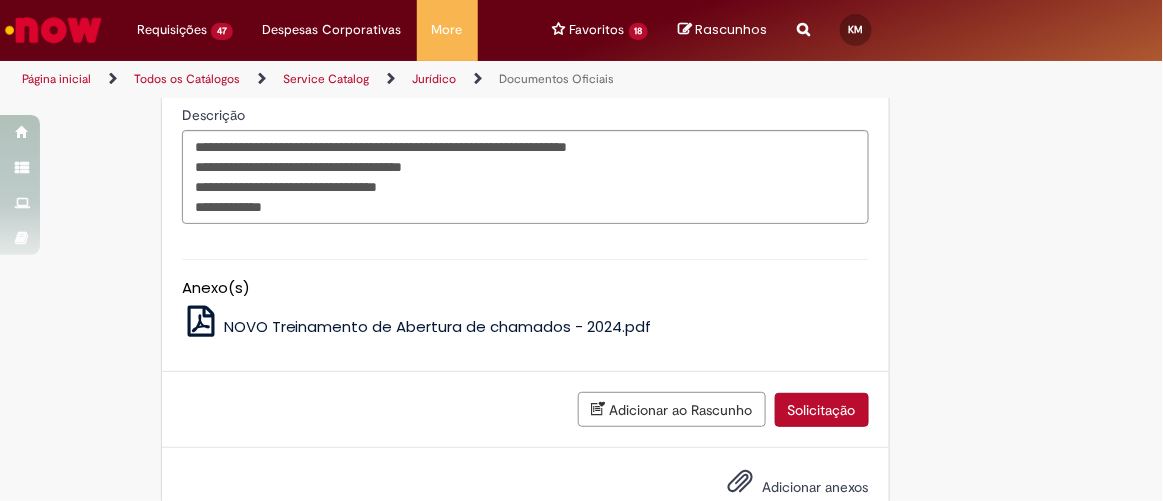 scroll, scrollTop: 1229, scrollLeft: 0, axis: vertical 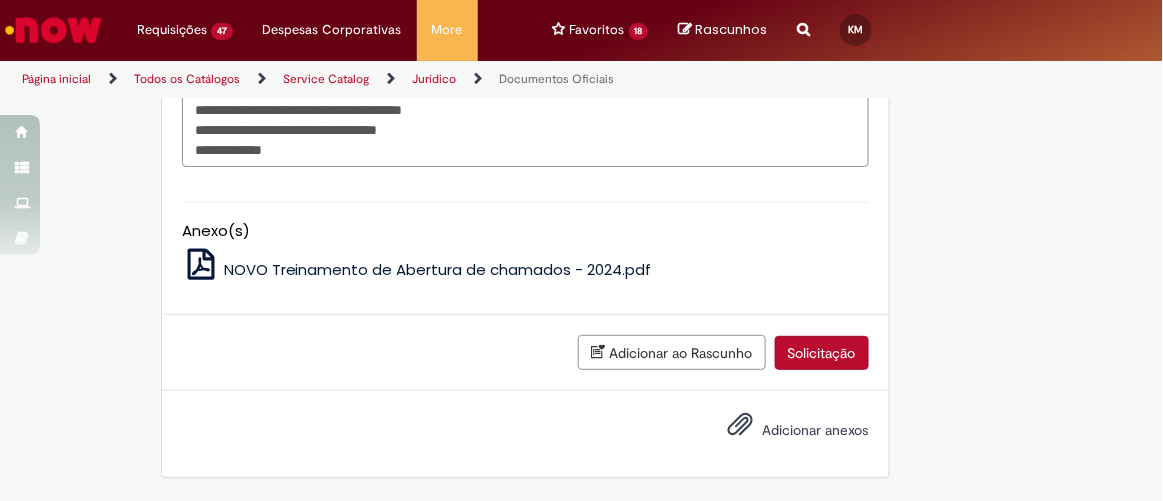 click on "Adicionar anexos" at bounding box center (816, 430) 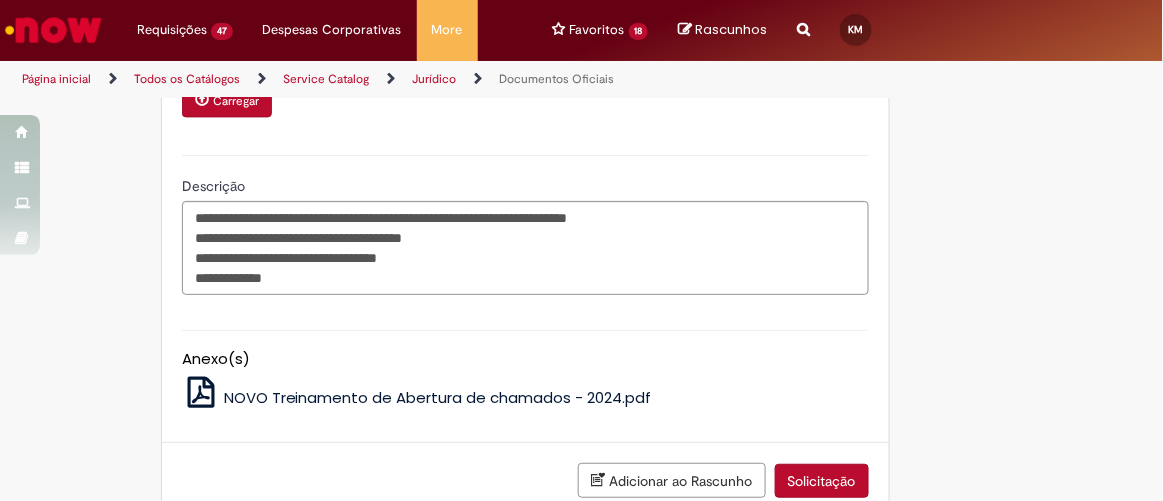 scroll, scrollTop: 1209, scrollLeft: 0, axis: vertical 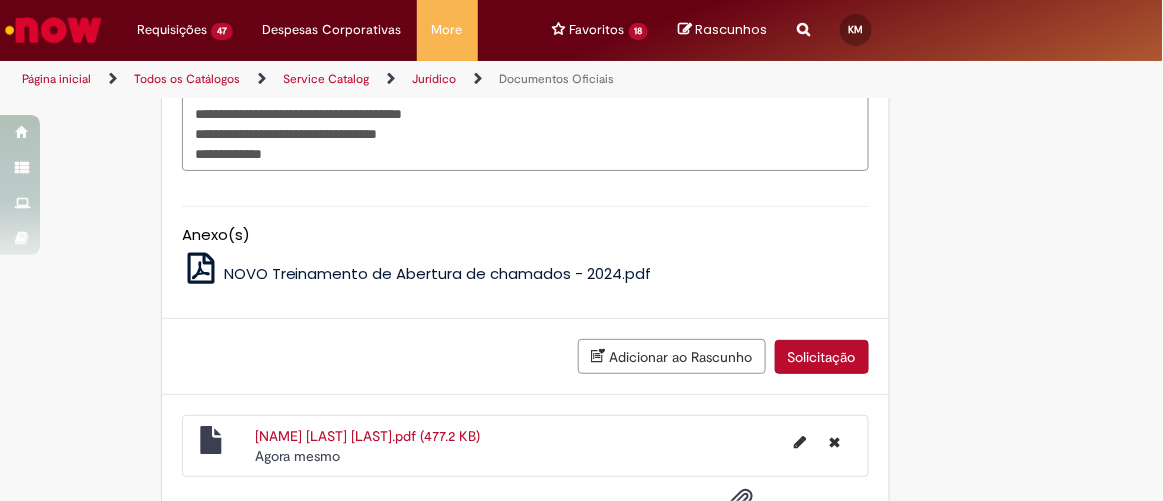 click on "Solicitação" at bounding box center (822, 357) 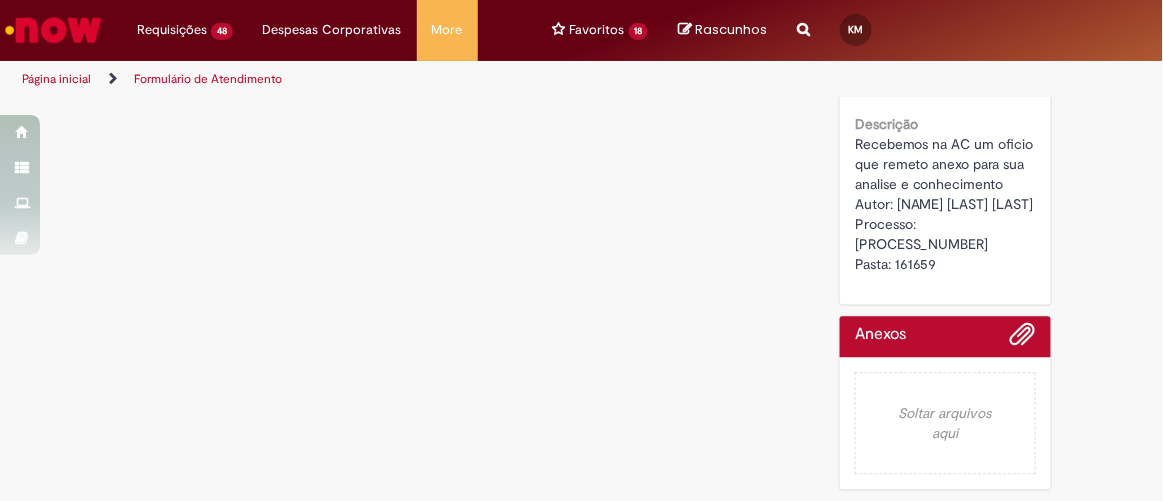 scroll, scrollTop: 0, scrollLeft: 0, axis: both 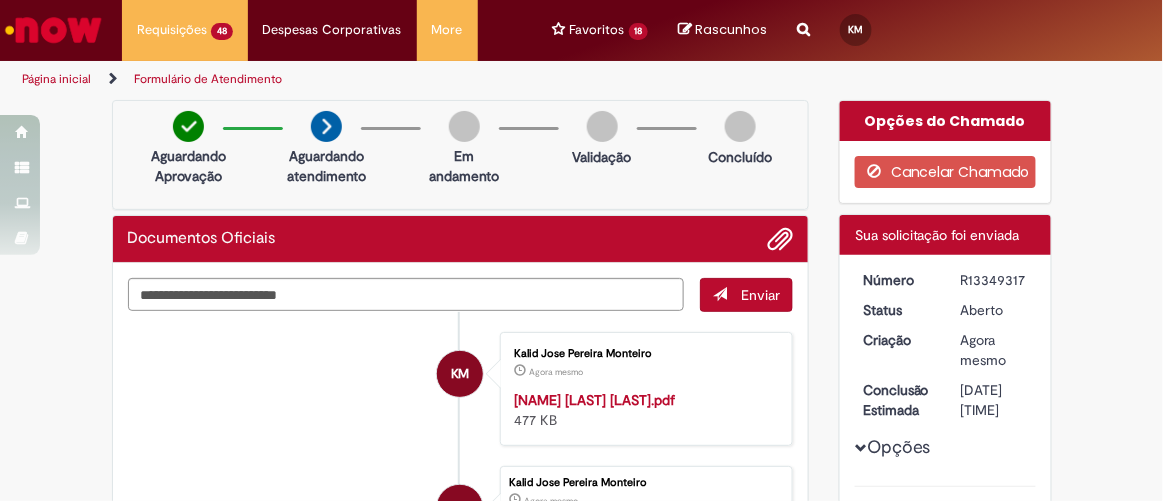 drag, startPoint x: 1027, startPoint y: 268, endPoint x: 932, endPoint y: 276, distance: 95.33625 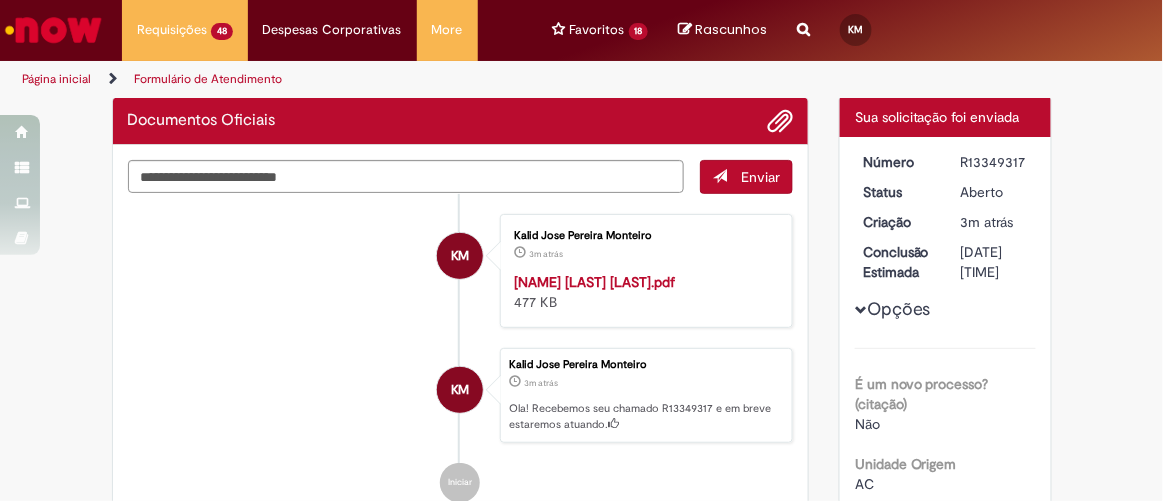 scroll, scrollTop: 0, scrollLeft: 0, axis: both 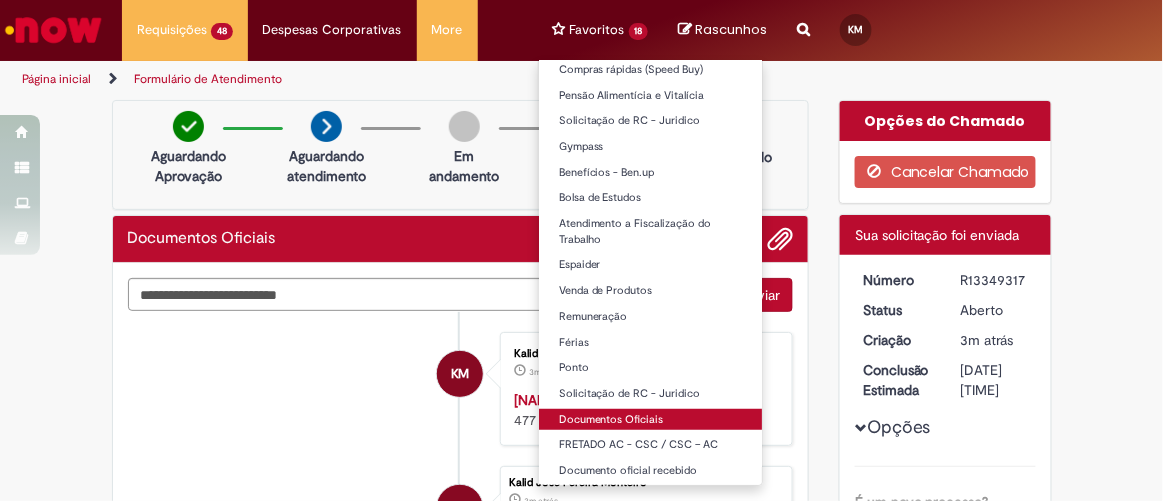 click on "Documentos Oficiais" at bounding box center (651, 420) 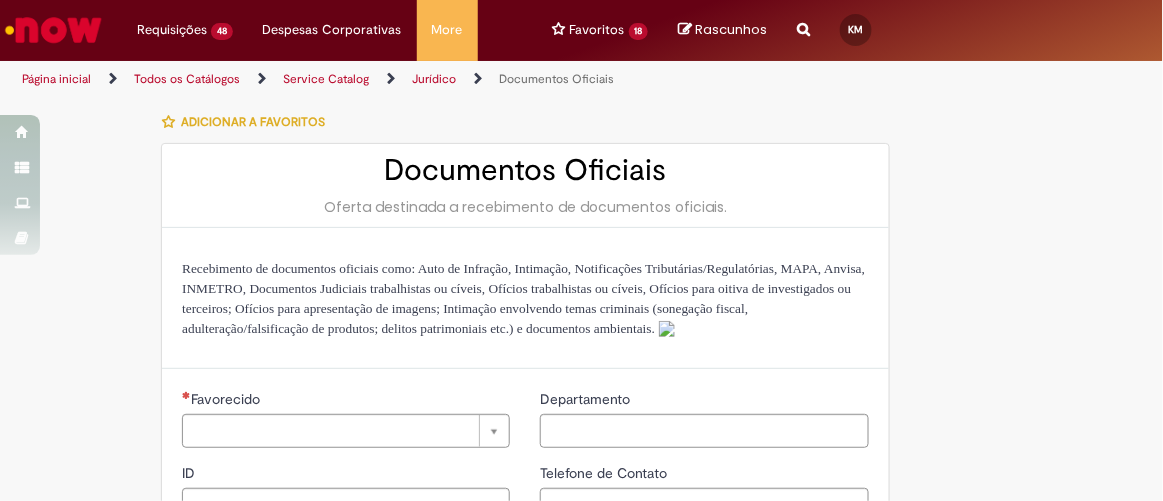 type on "********" 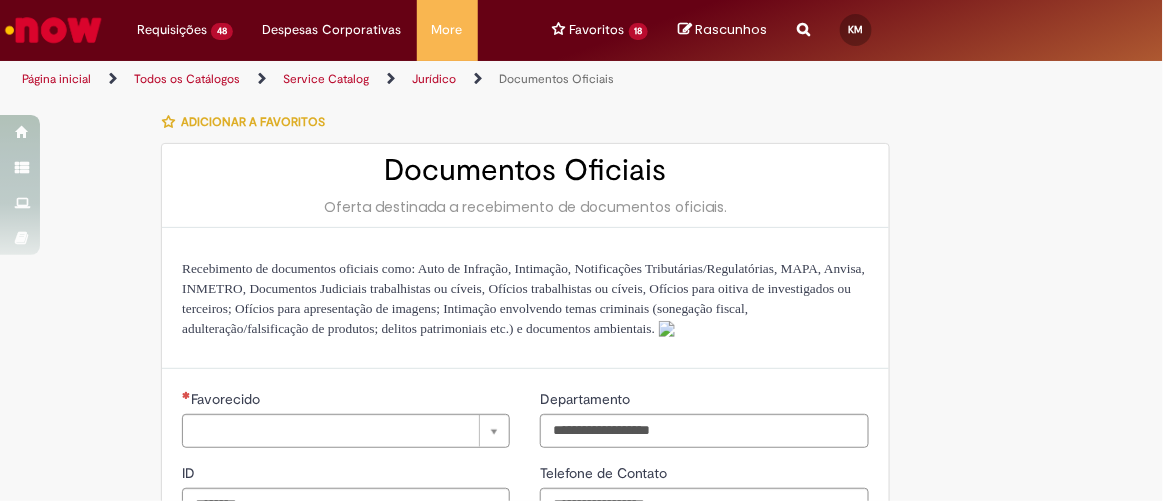 type on "**********" 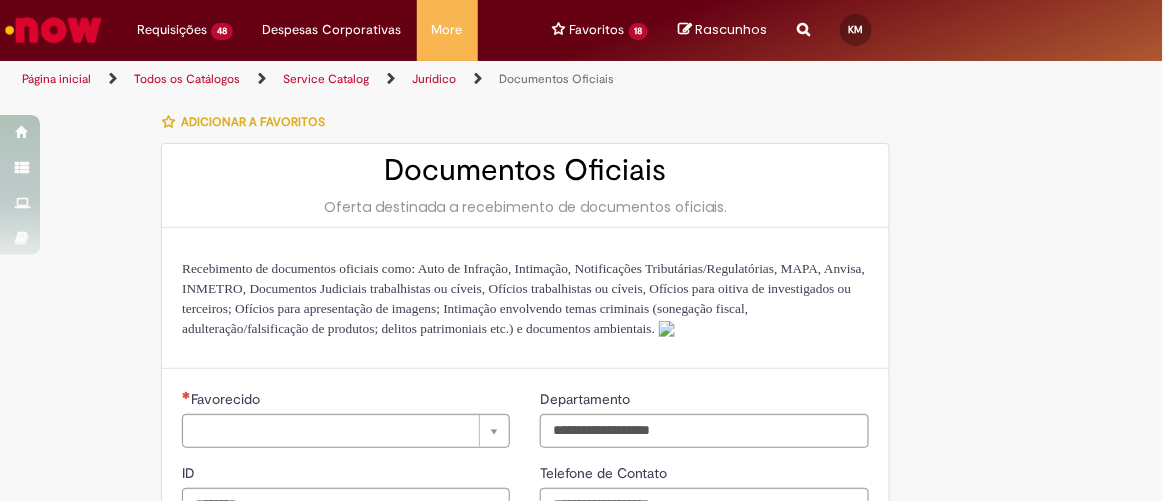 type on "**********" 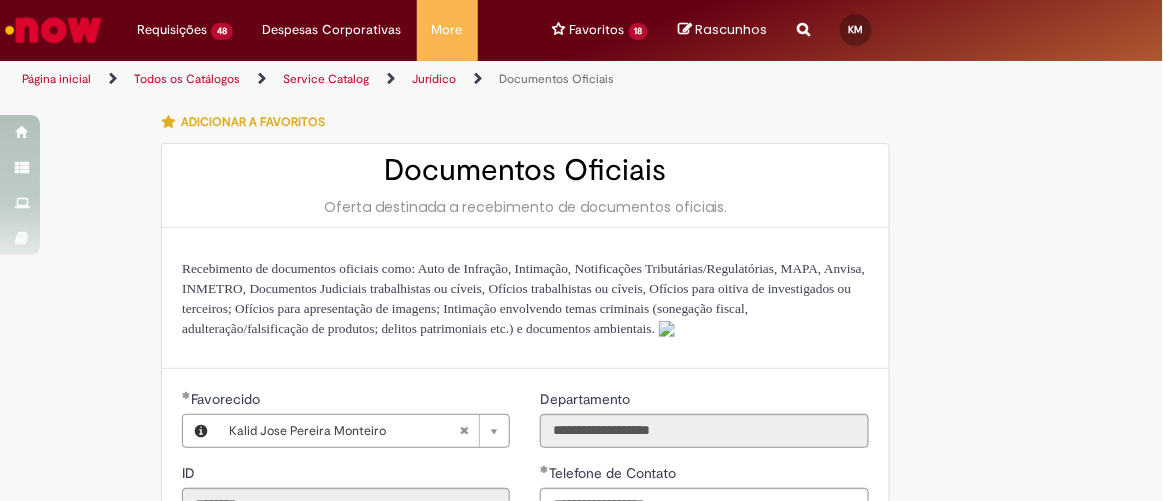 type on "**********" 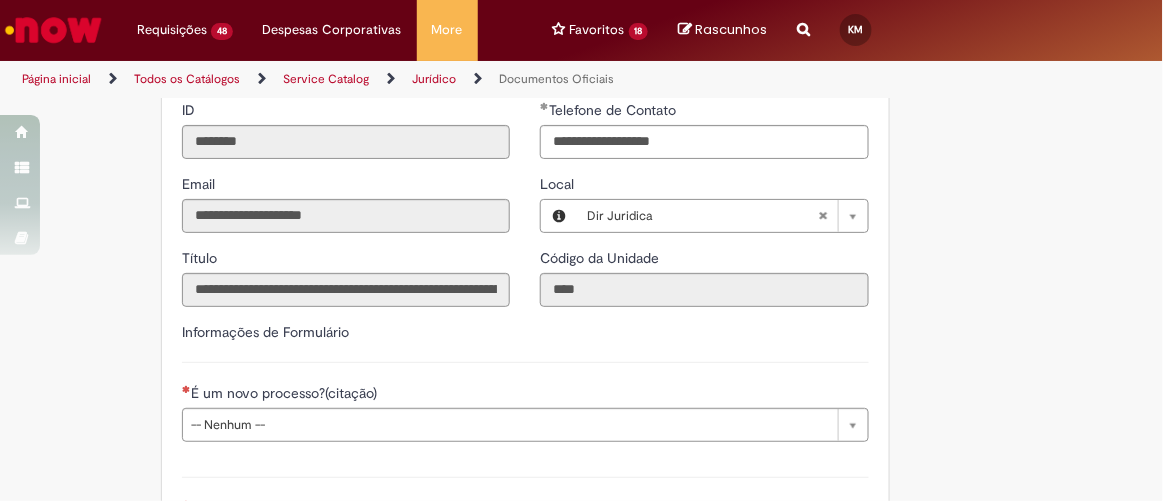 scroll, scrollTop: 545, scrollLeft: 0, axis: vertical 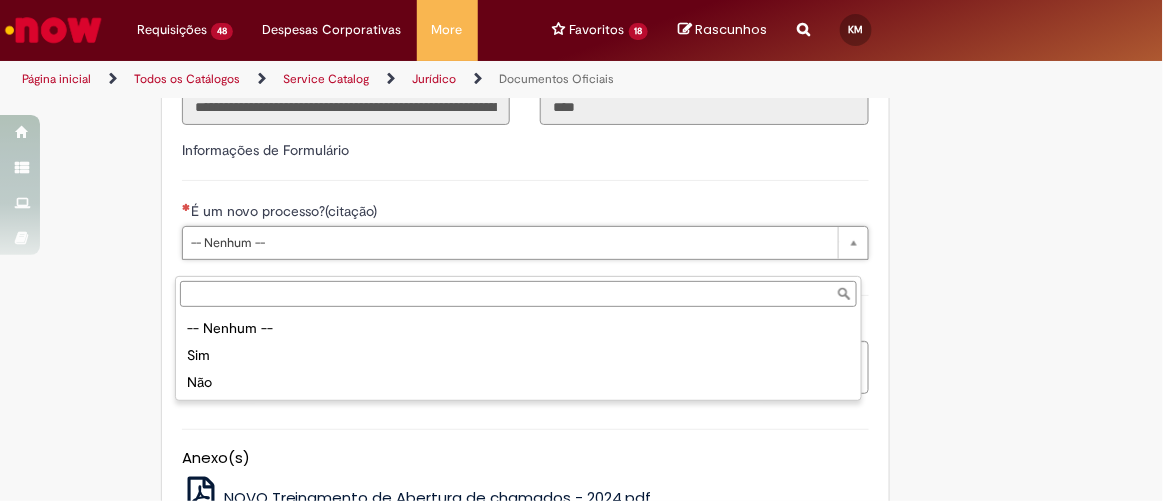 click on "-- Nenhum -- Sim Não" at bounding box center [518, 355] 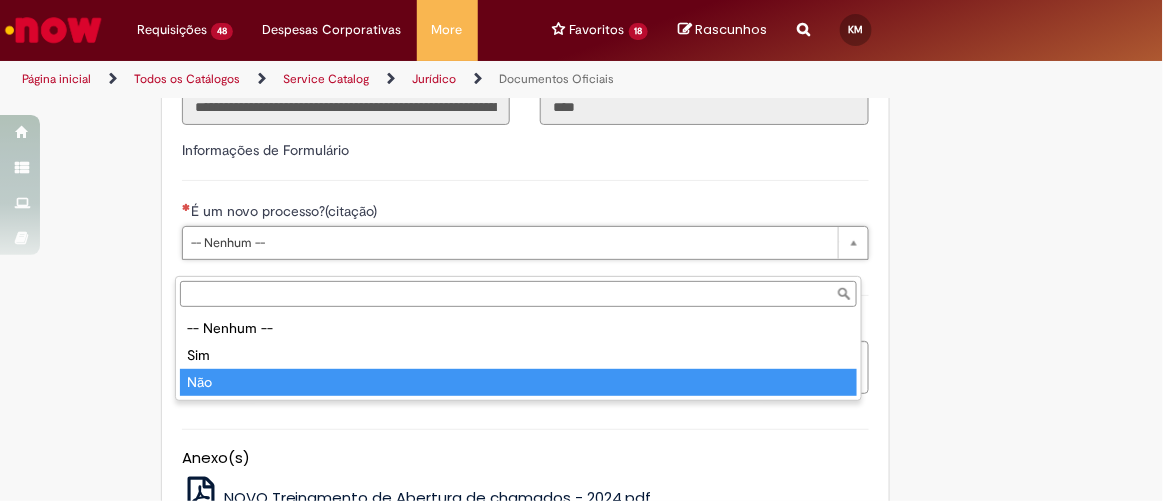 type on "***" 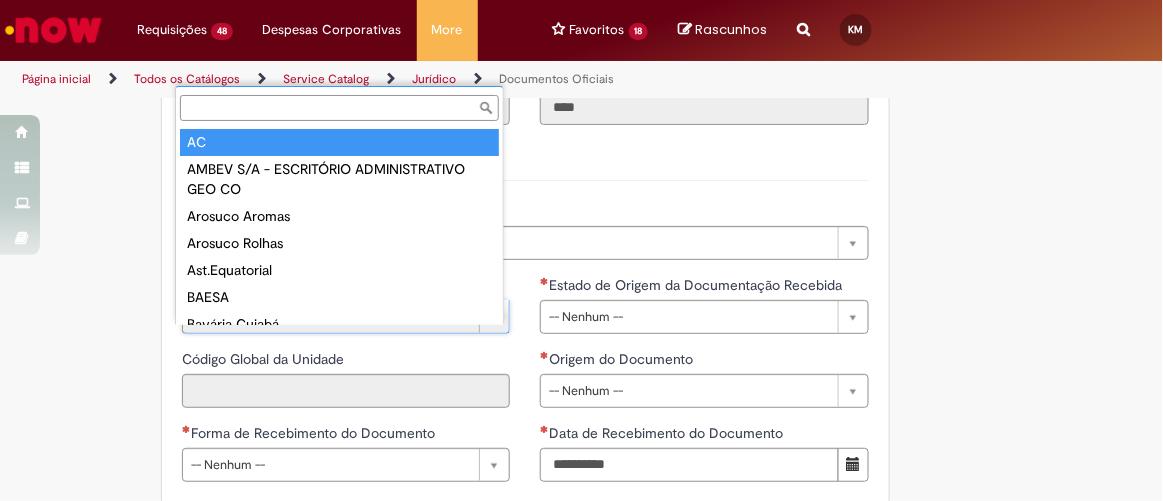 type on "**" 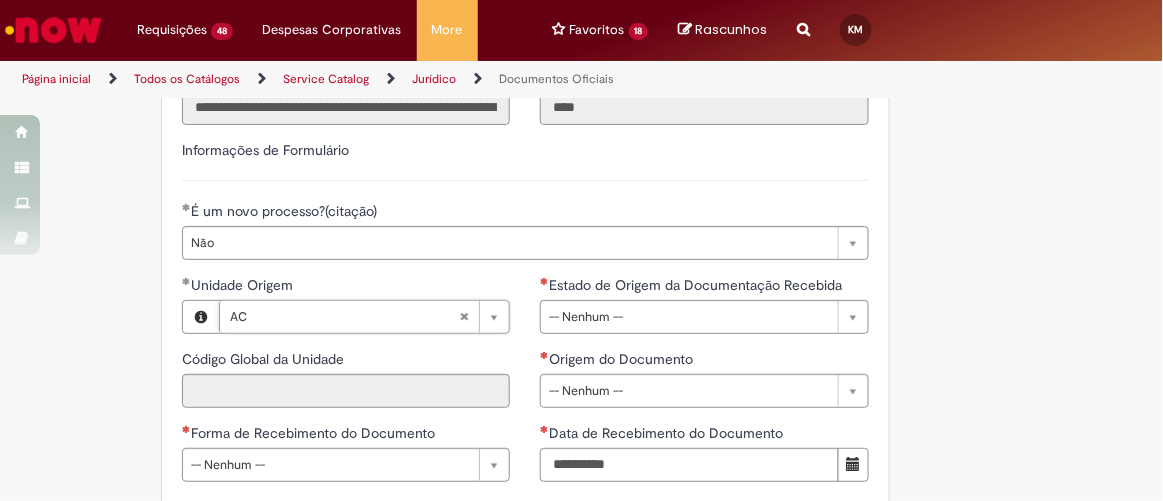 type on "****" 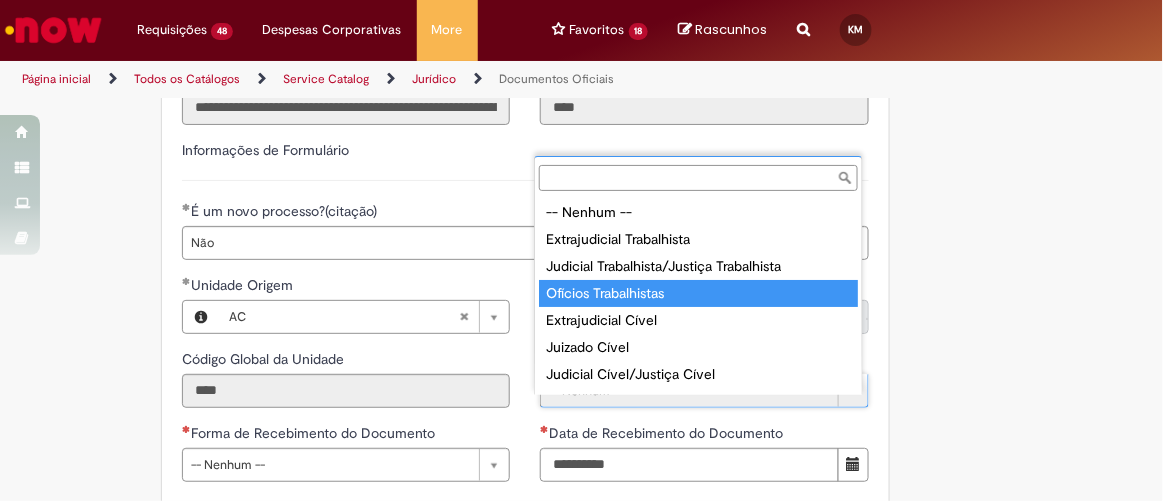 type on "**********" 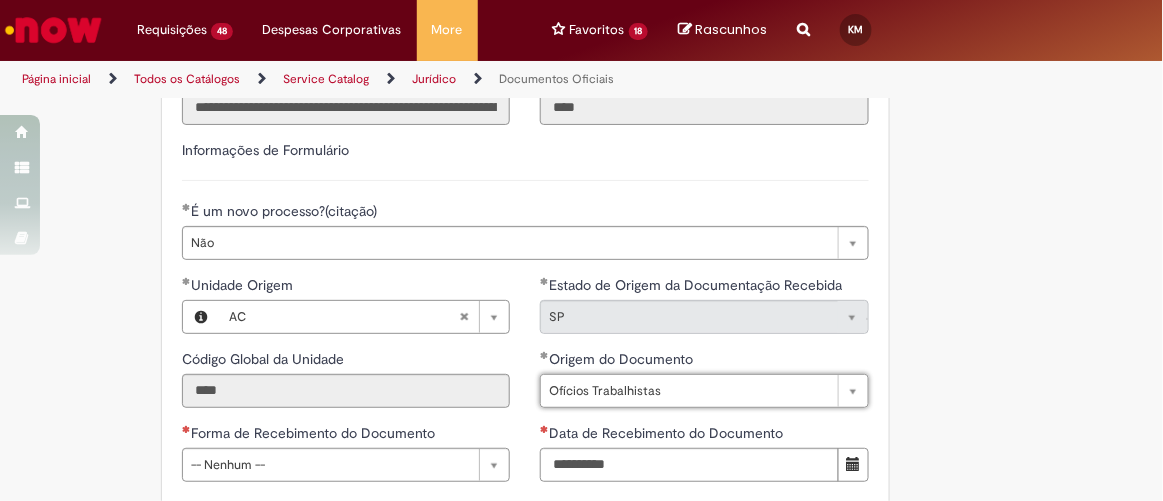 click on "Tire dúvidas com LupiAssist    +GenAI
Oi! Eu sou LupiAssist, uma Inteligência Artificial Generativa em constante aprendizado   Meu conteúdo é monitorado para trazer uma melhor experiência
Dúvidas comuns:
Só mais um instante, estou consultando nossas bases de conhecimento  e escrevendo a melhor resposta pra você!
Title
Lorem ipsum dolor sit amet    Fazer uma nova pergunta
Gerei esta resposta utilizando IA Generativa em conjunto com os nossos padrões. Em caso de divergência, os documentos oficiais prevalecerão.
Saiba mais em:
Ou ligue para:
E aí, te ajudei?
Sim, obrigado!" at bounding box center (581, 252) 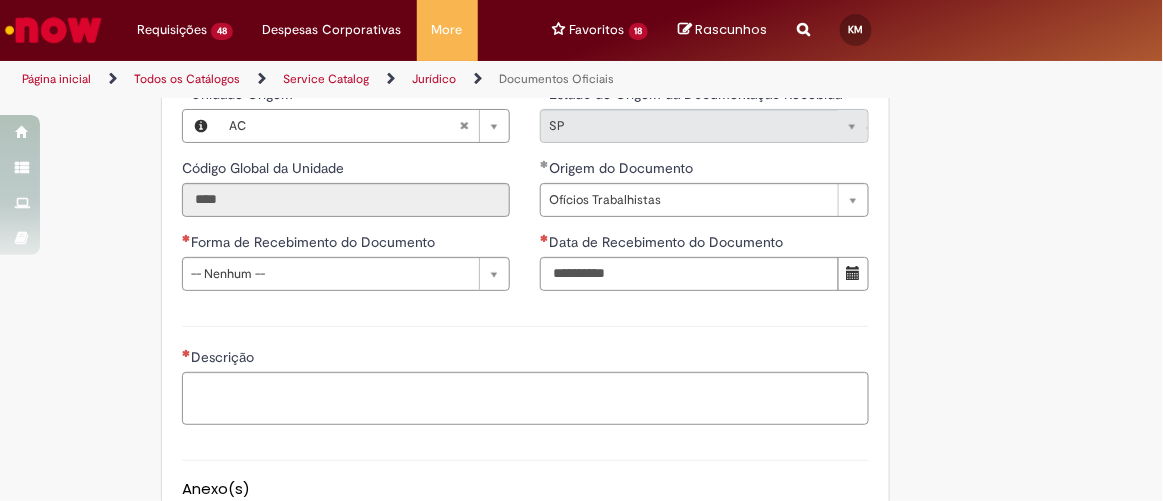 scroll, scrollTop: 909, scrollLeft: 0, axis: vertical 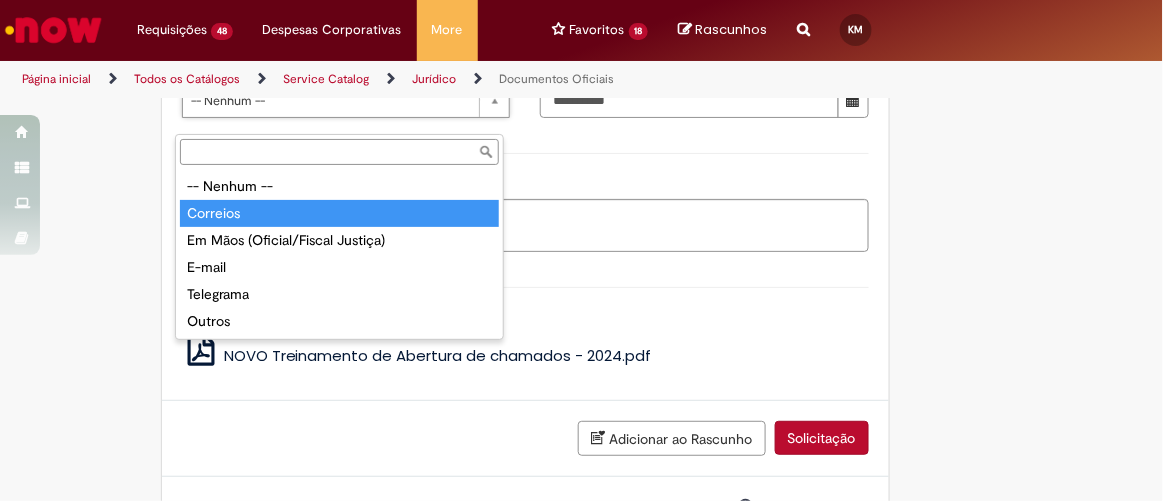 drag, startPoint x: 210, startPoint y: 221, endPoint x: 373, endPoint y: 219, distance: 163.01227 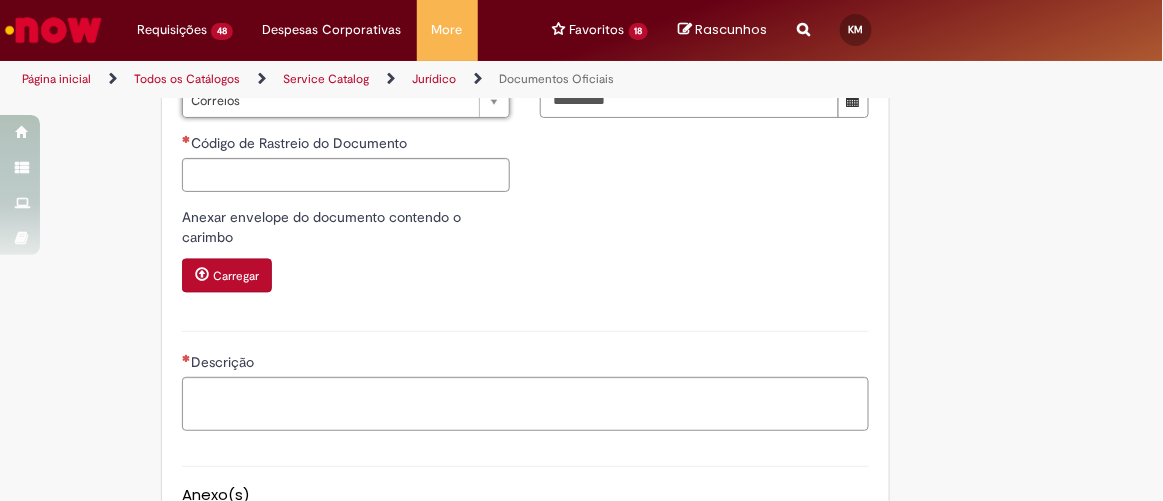 type on "********" 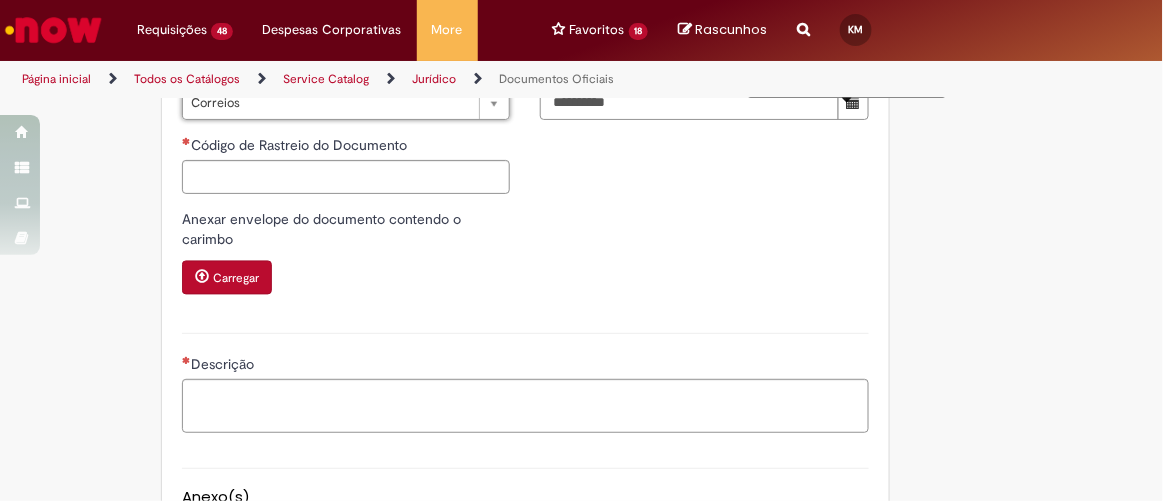 click at bounding box center [853, 102] 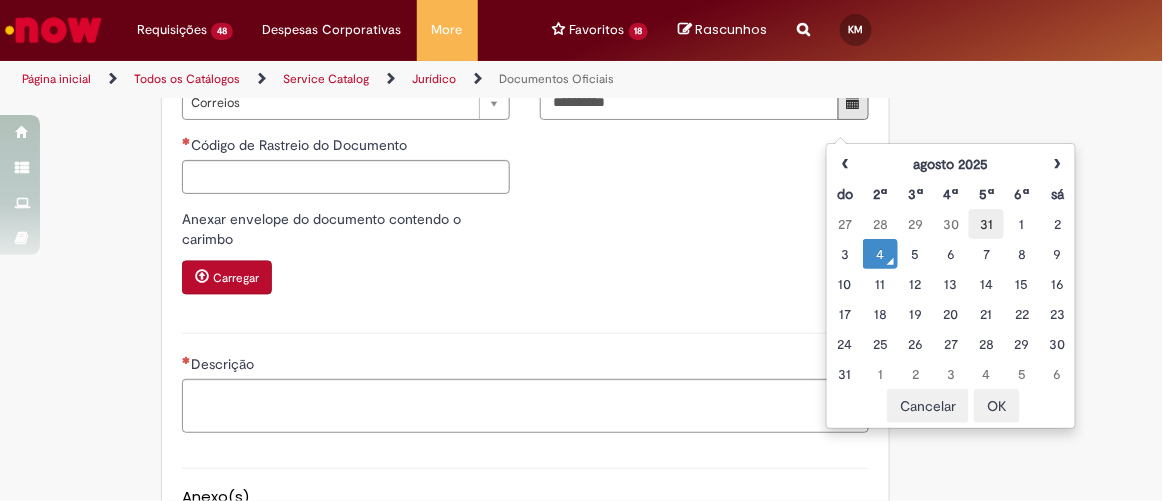 click on "31" at bounding box center [986, 224] 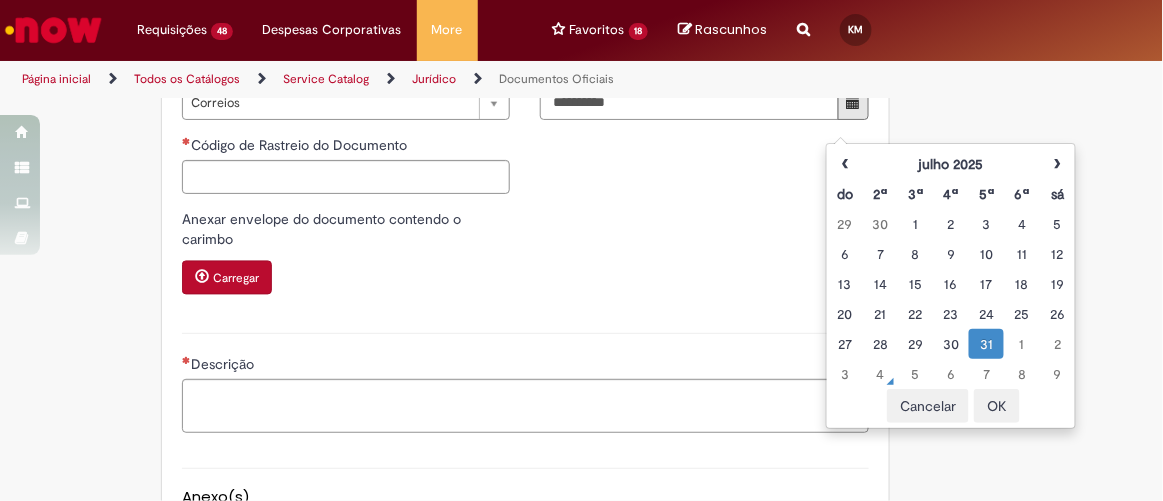 click on "**********" at bounding box center [525, 113] 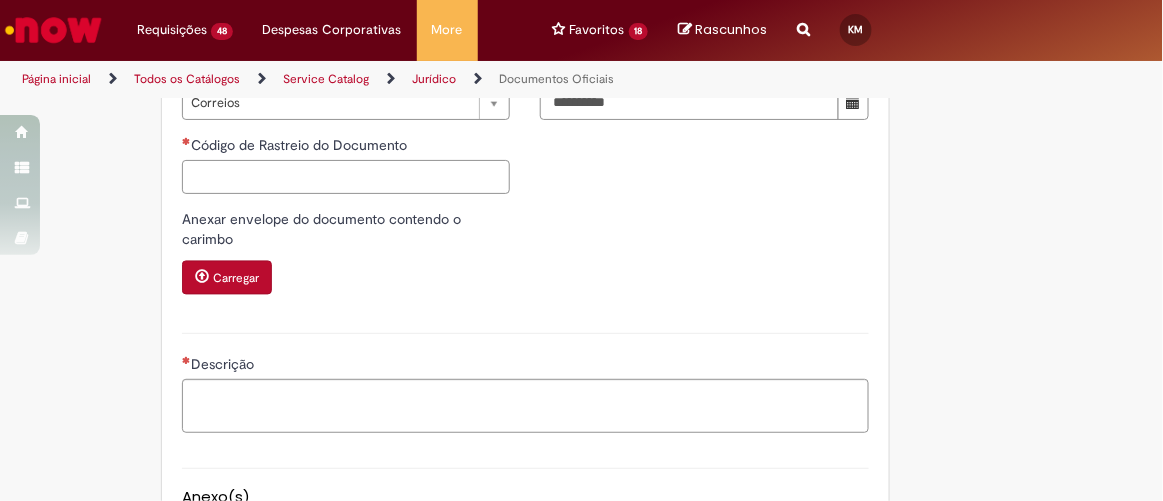 click on "Código de Rastreio do Documento" at bounding box center [346, 177] 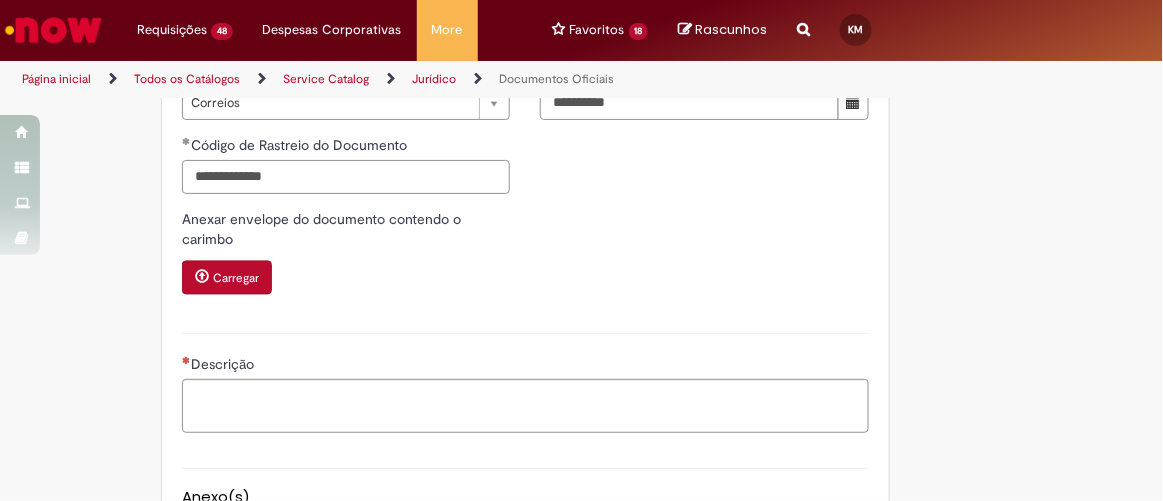 type on "**********" 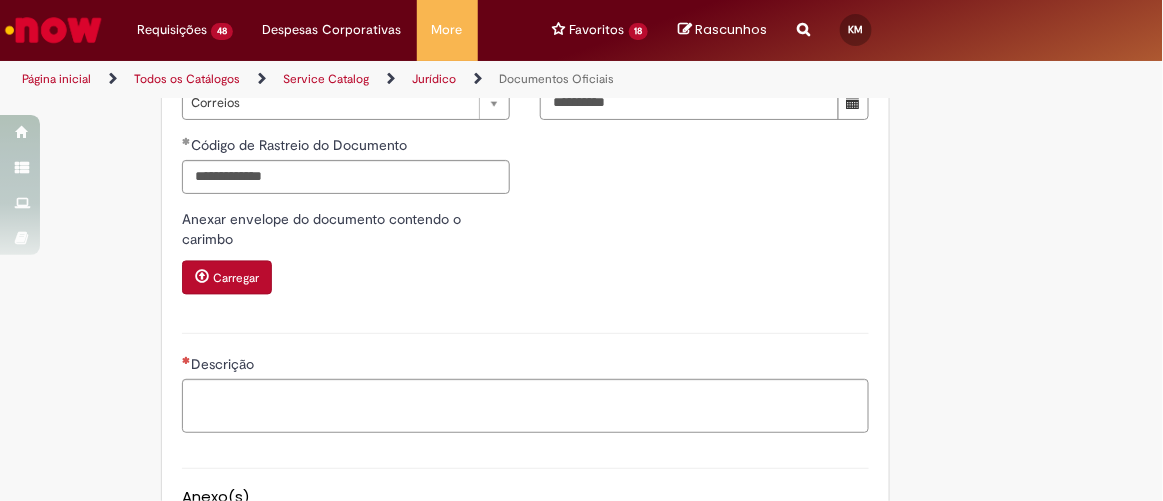 click on "Descrição" at bounding box center (224, 364) 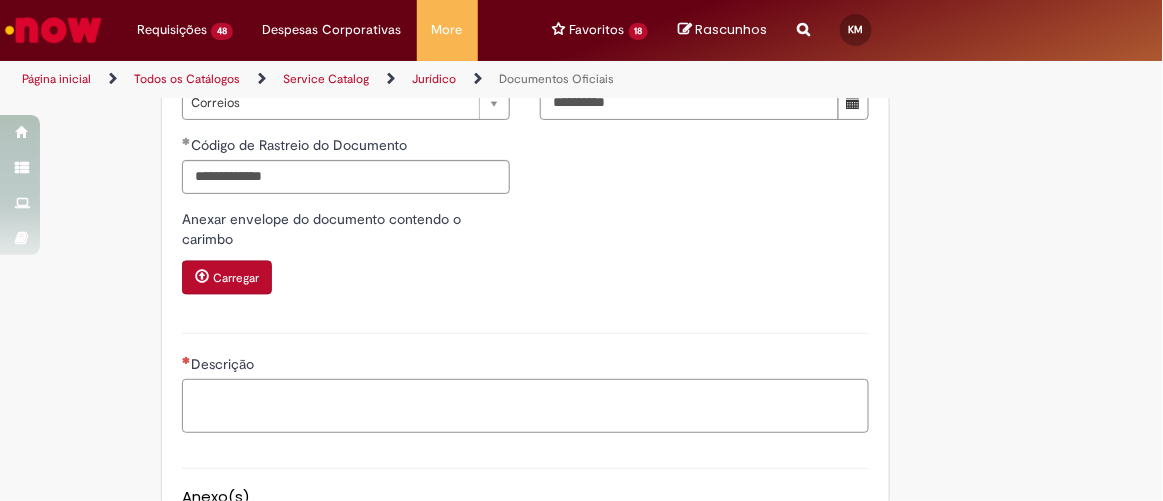 click on "Descrição" at bounding box center [525, 405] 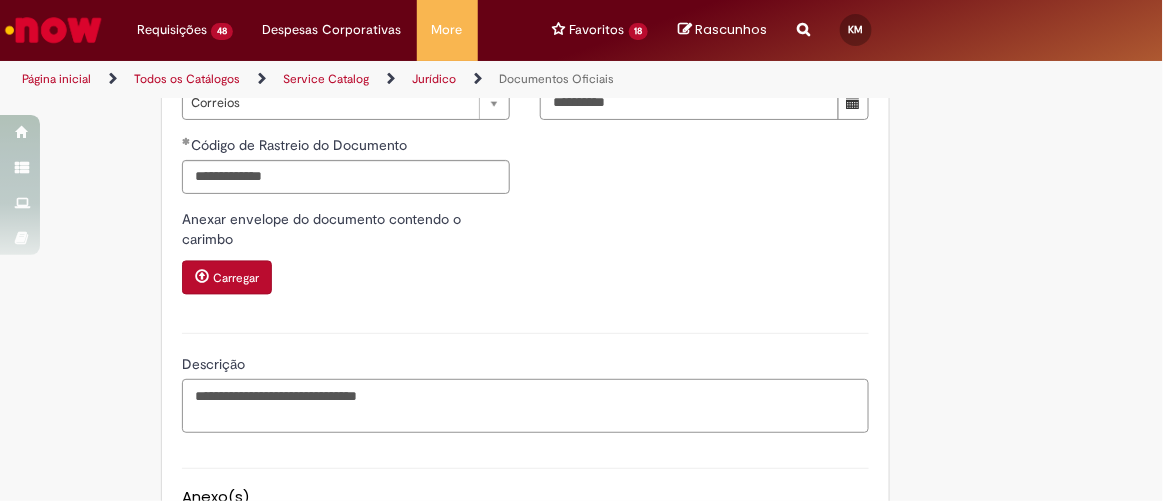 click on "**********" at bounding box center (525, 405) 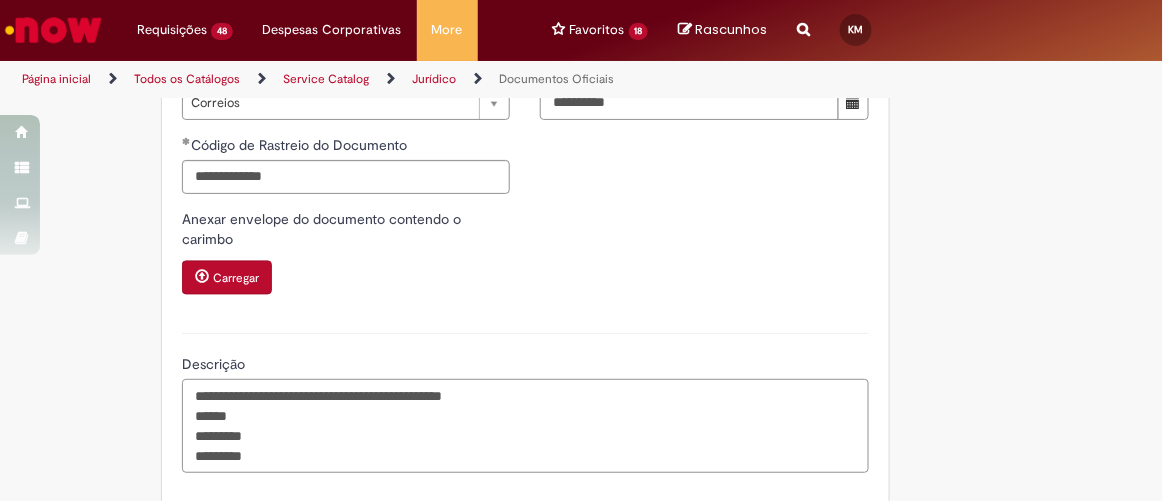 scroll, scrollTop: 909, scrollLeft: 0, axis: vertical 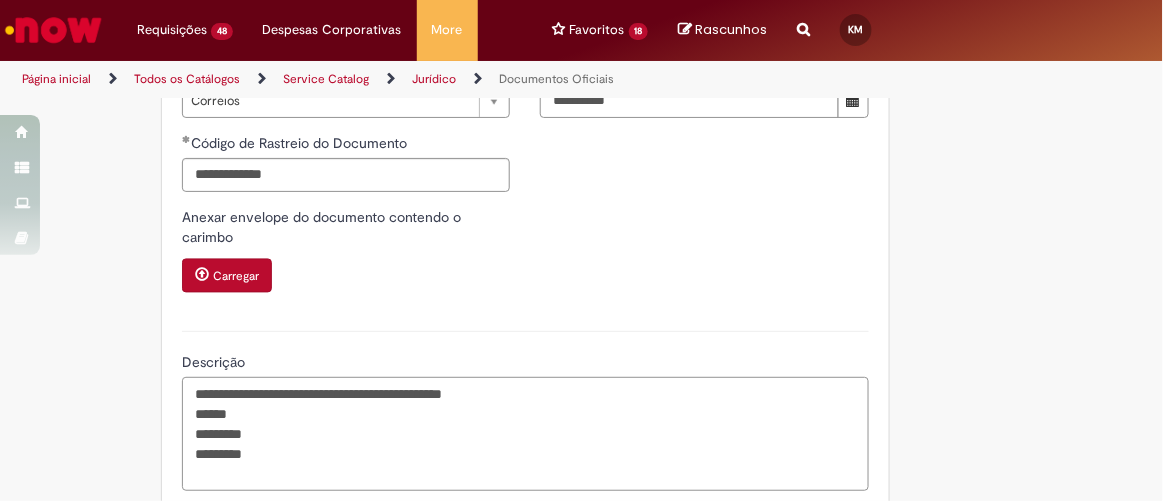 click on "**********" at bounding box center [525, 433] 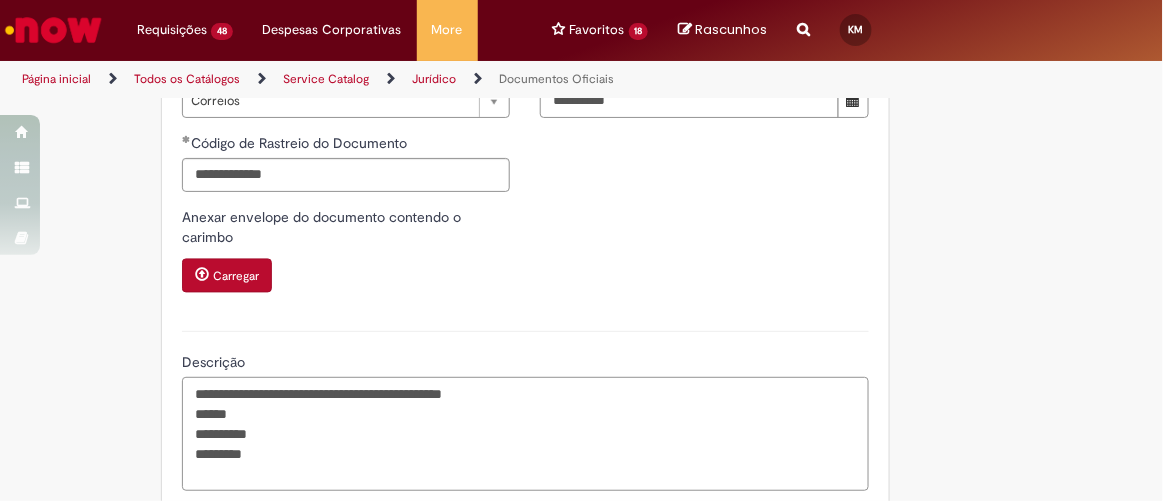 paste on "**********" 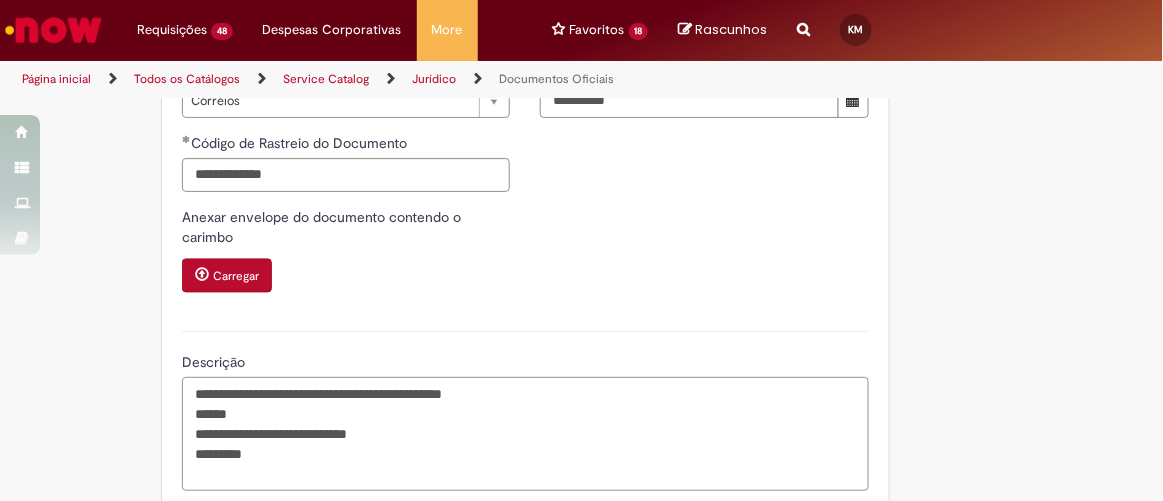 click on "**********" at bounding box center (525, 433) 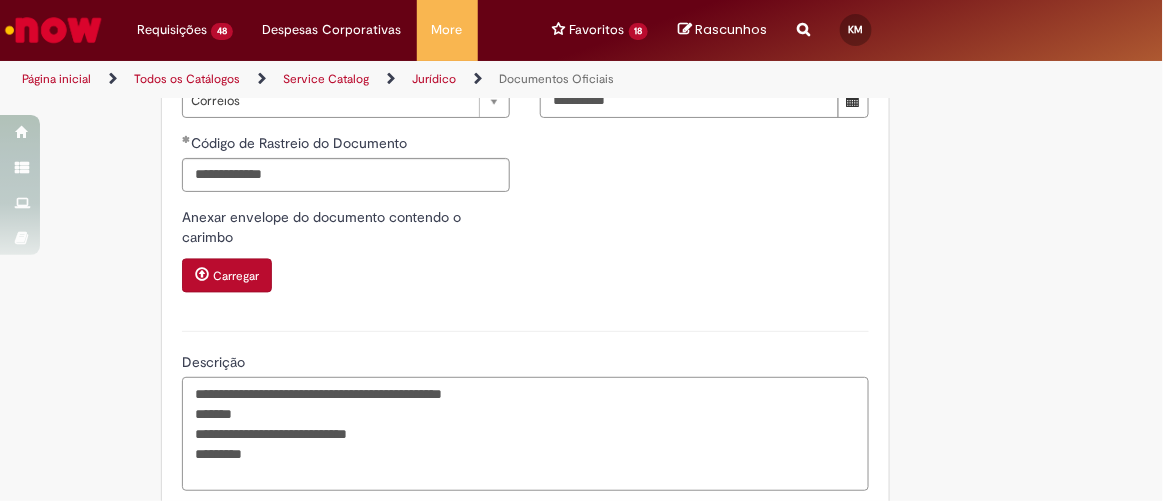 paste on "**********" 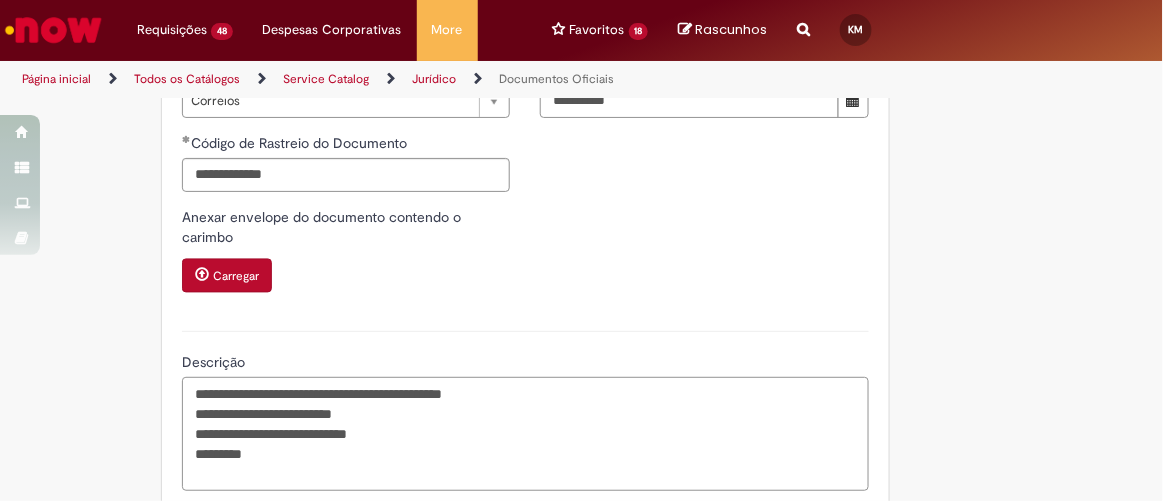 drag, startPoint x: 252, startPoint y: 454, endPoint x: 478, endPoint y: 452, distance: 226.00885 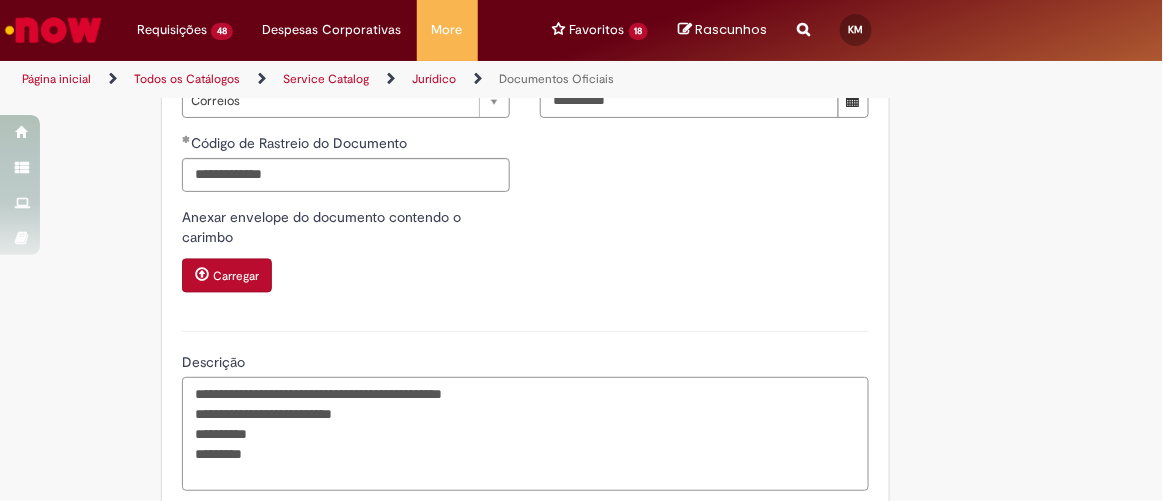 paste on "**********" 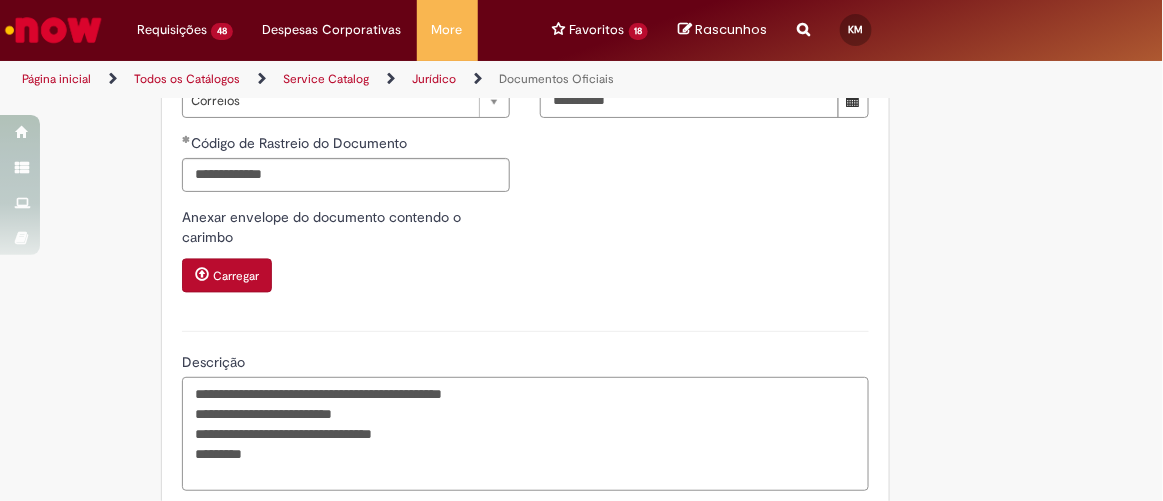 drag, startPoint x: 251, startPoint y: 454, endPoint x: 490, endPoint y: 454, distance: 239 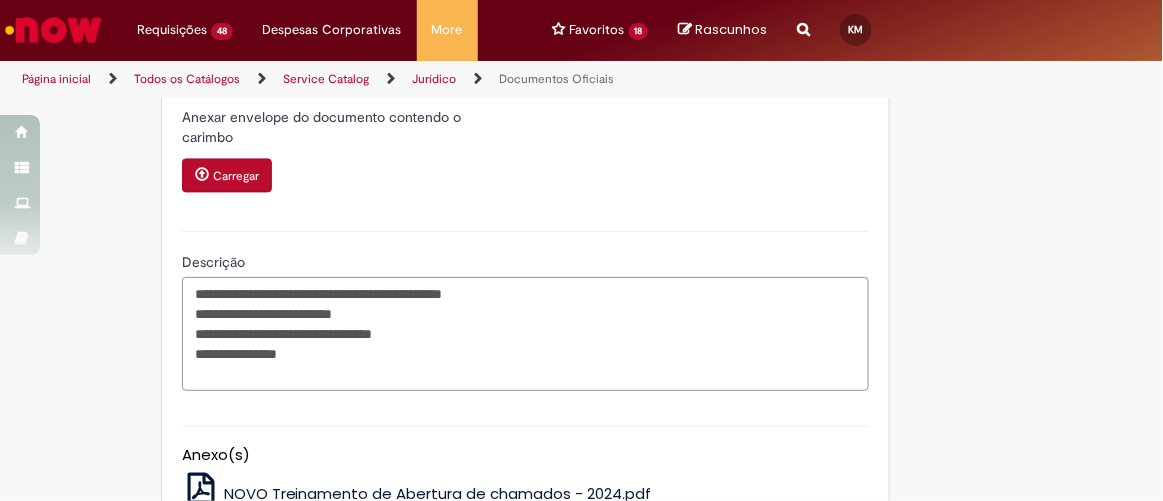 scroll, scrollTop: 976, scrollLeft: 0, axis: vertical 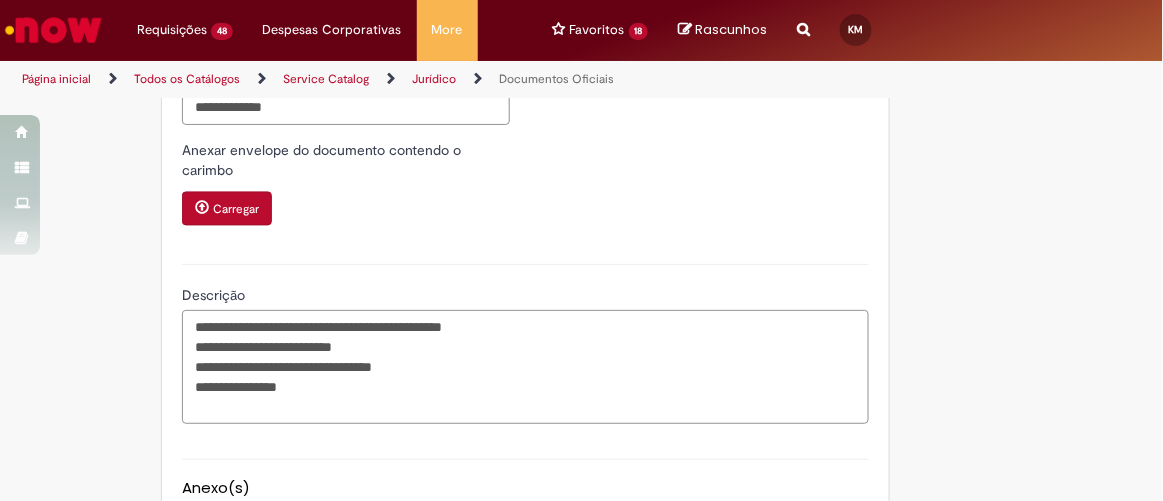 drag, startPoint x: 400, startPoint y: 373, endPoint x: 227, endPoint y: 368, distance: 173.07224 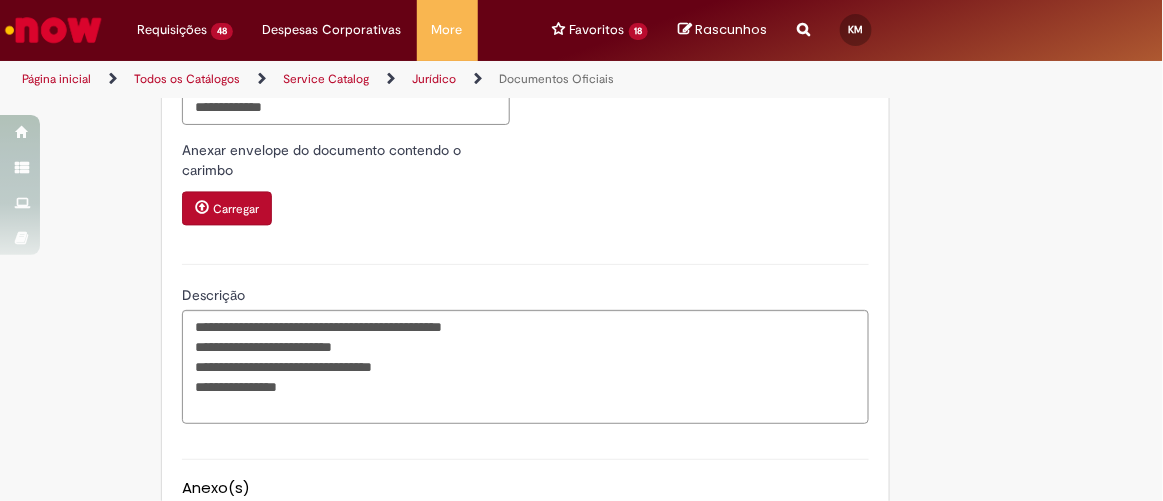 click on "Carregar" at bounding box center (346, 211) 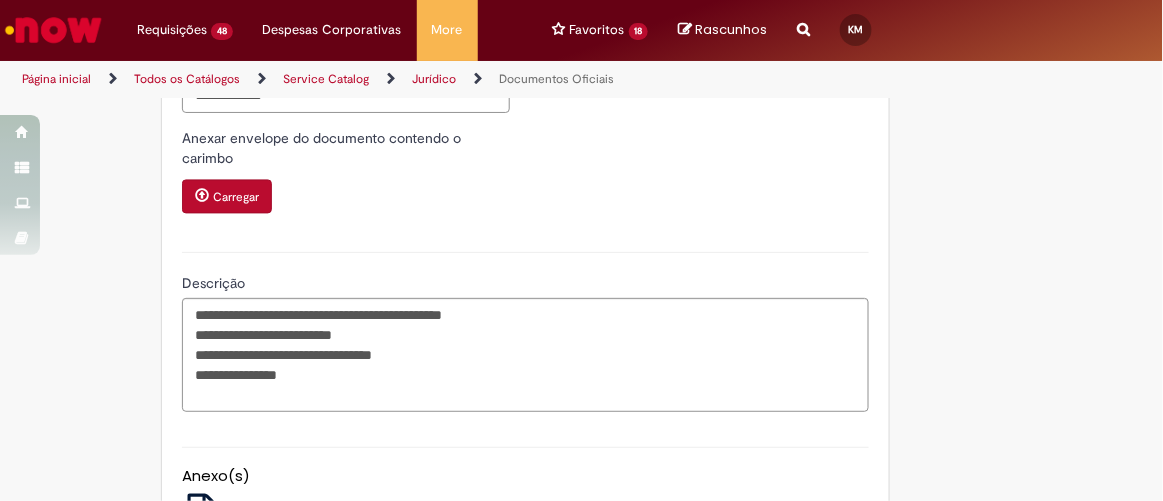 scroll, scrollTop: 976, scrollLeft: 0, axis: vertical 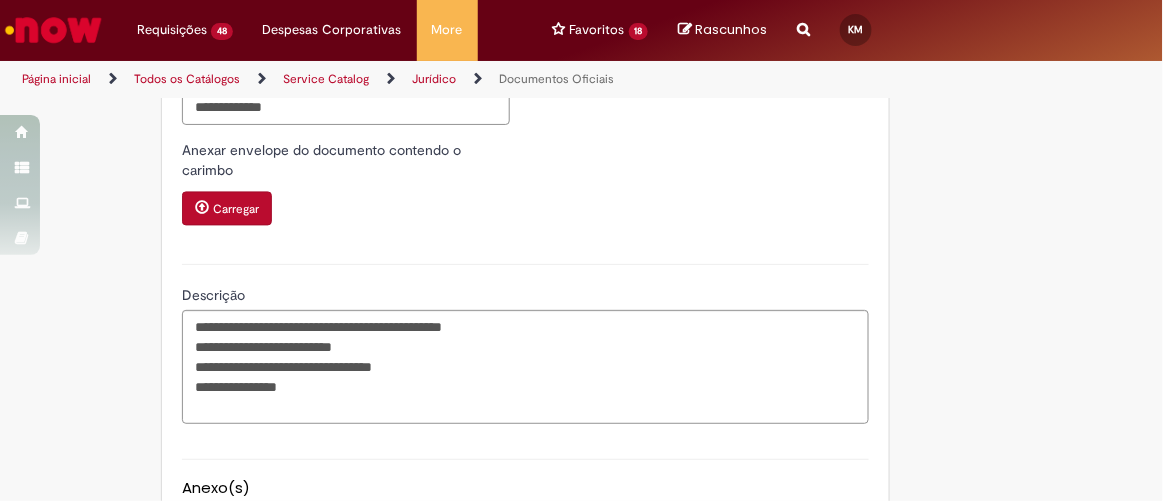 click on "**********" at bounding box center [525, 44] 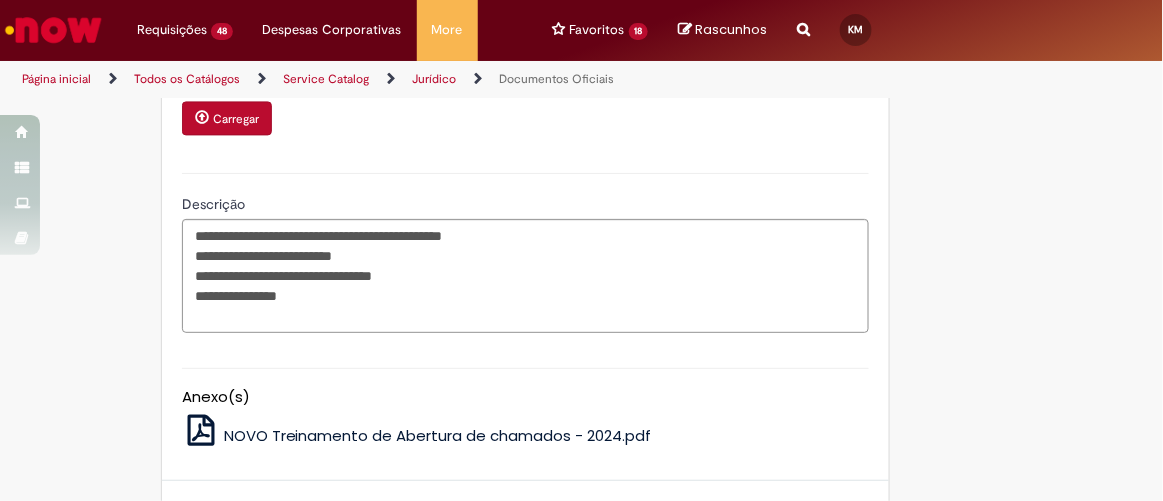 scroll, scrollTop: 1249, scrollLeft: 0, axis: vertical 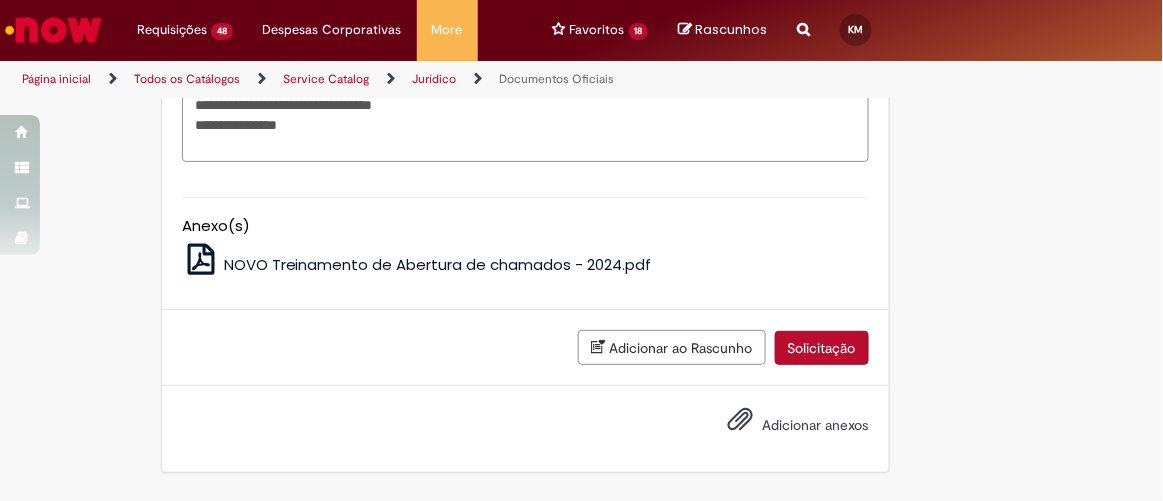 click on "Adicionar anexos" at bounding box center (816, 425) 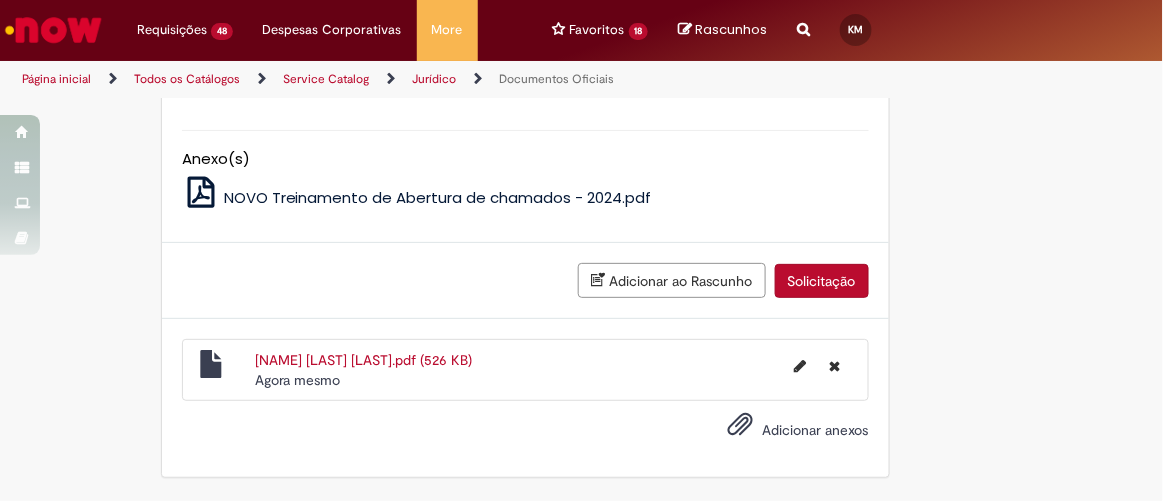 click on "Solicitação" at bounding box center (822, 281) 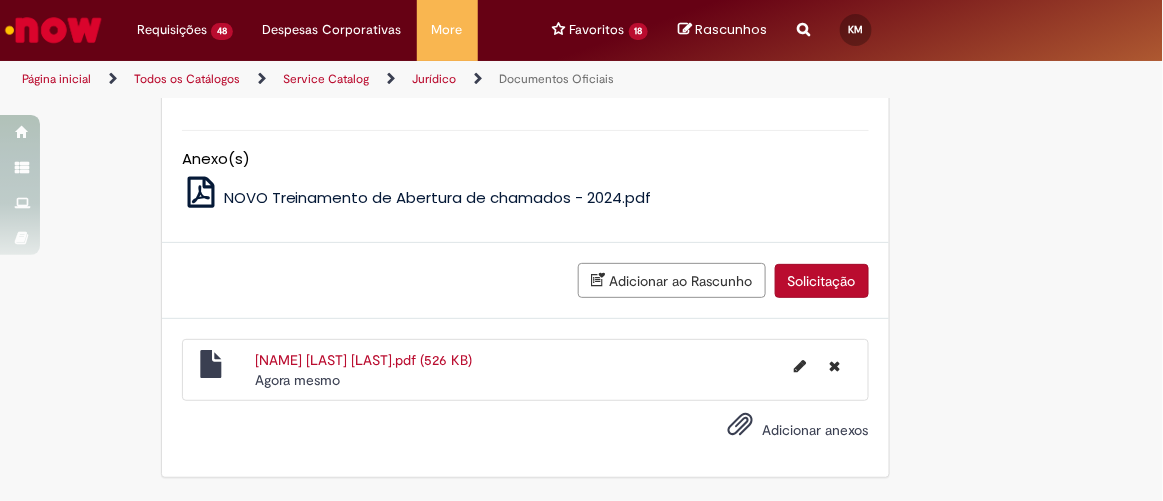 scroll, scrollTop: 1275, scrollLeft: 0, axis: vertical 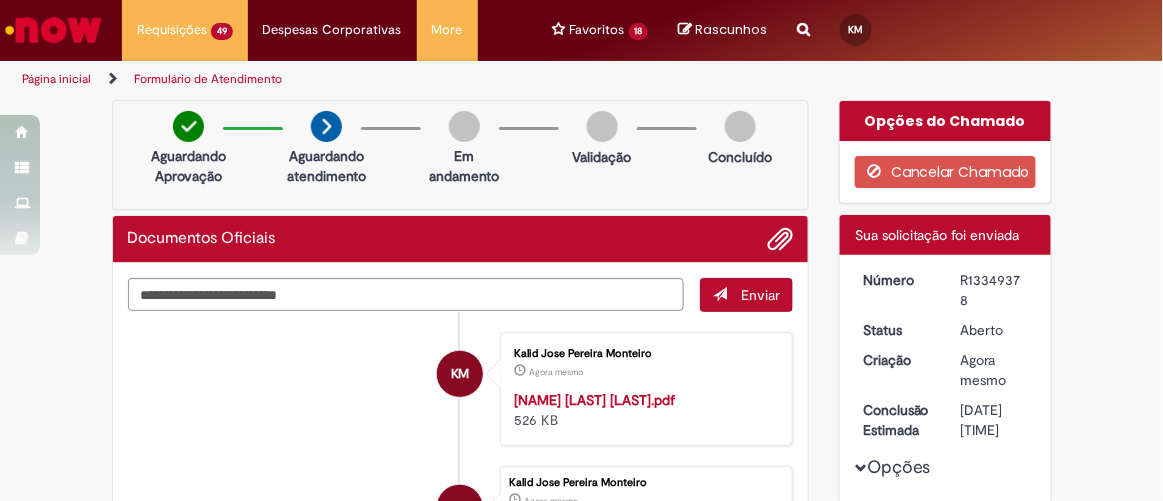 drag, startPoint x: 1019, startPoint y: 279, endPoint x: 958, endPoint y: 276, distance: 61.073727 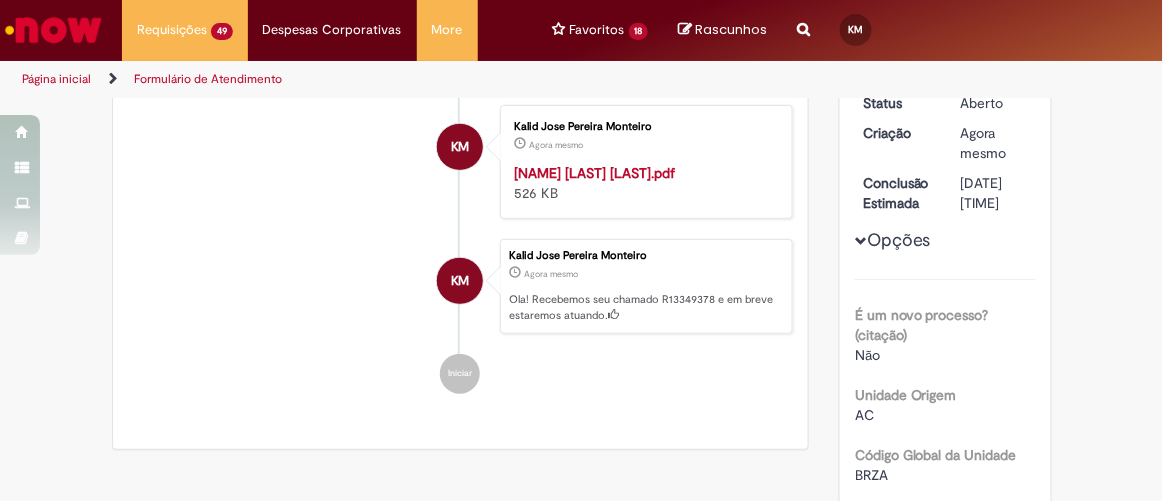 scroll, scrollTop: 90, scrollLeft: 0, axis: vertical 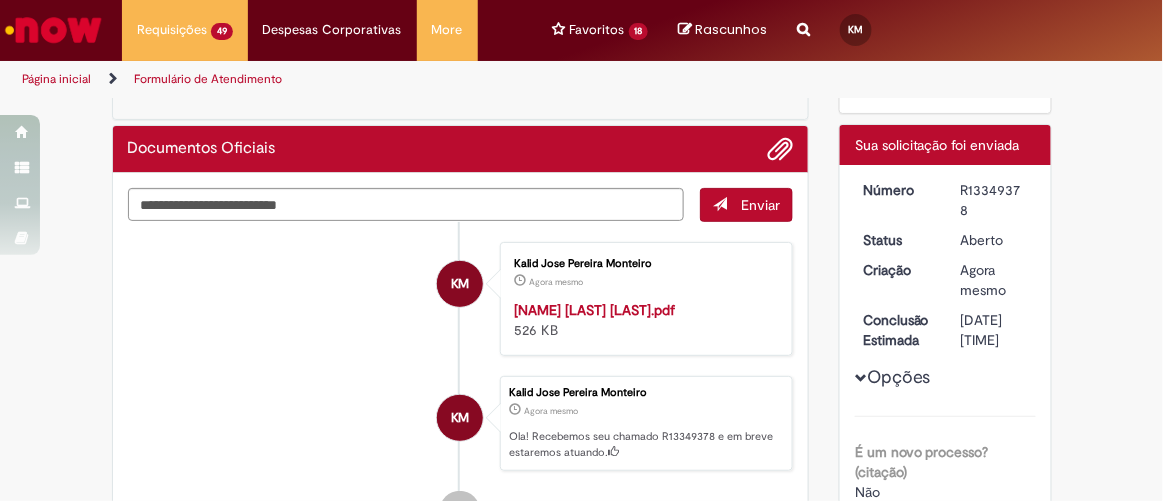 copy on "R13349378" 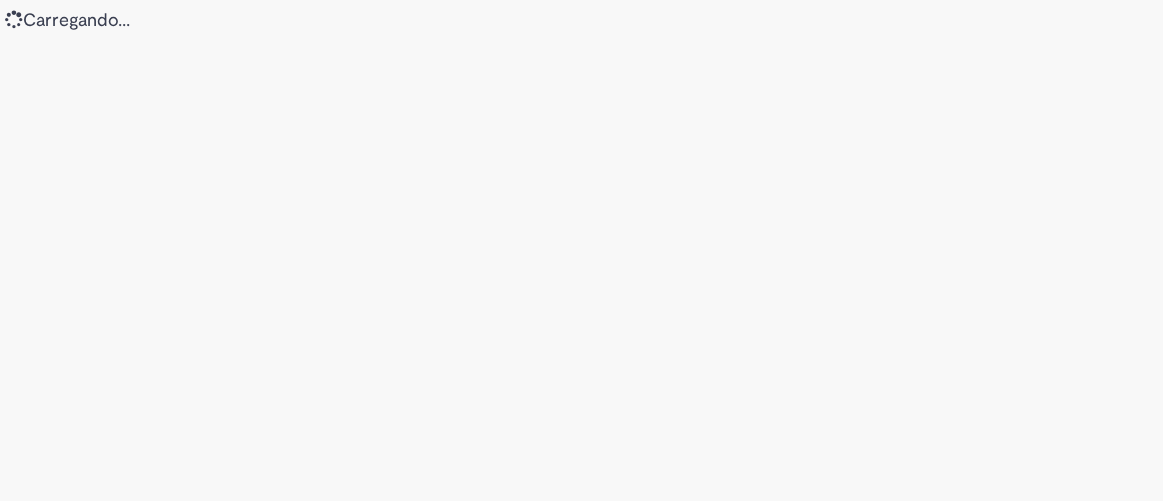 scroll, scrollTop: 0, scrollLeft: 0, axis: both 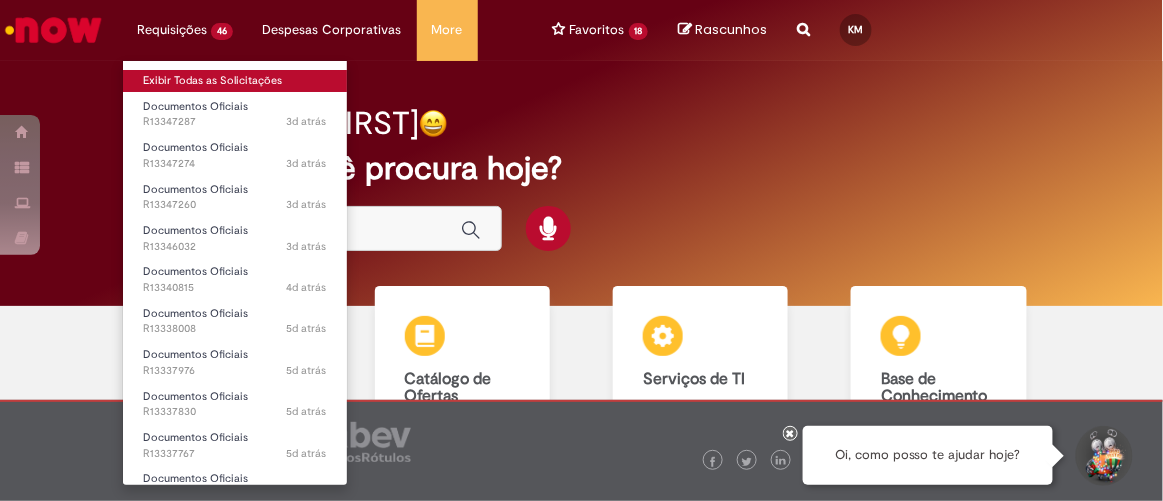 click on "Exibir Todas as Solicitações" at bounding box center [235, 81] 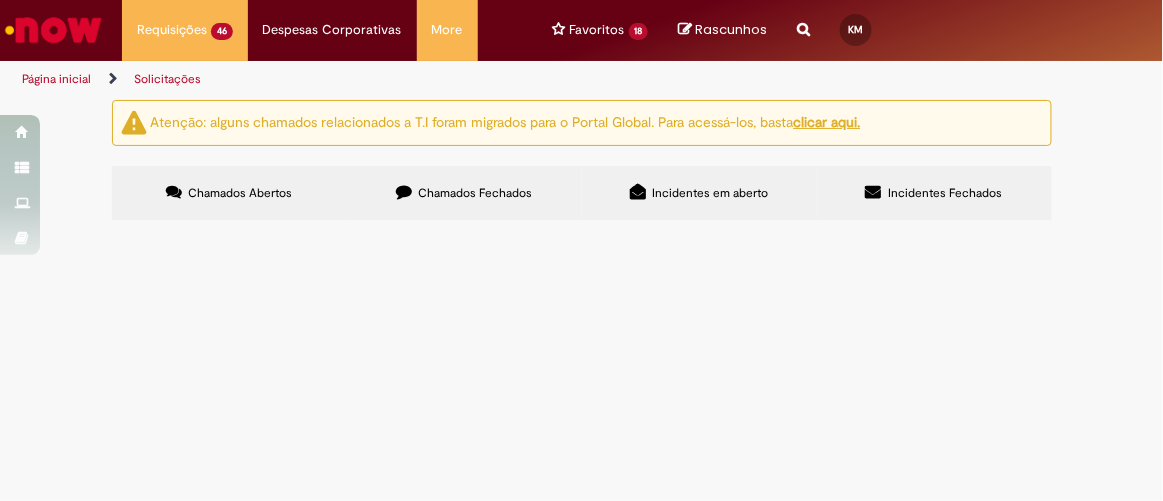 click on "Recebemos na AC uma intimação criminal que remeto anexo para sua analise e conhecimento" at bounding box center (0, 0) 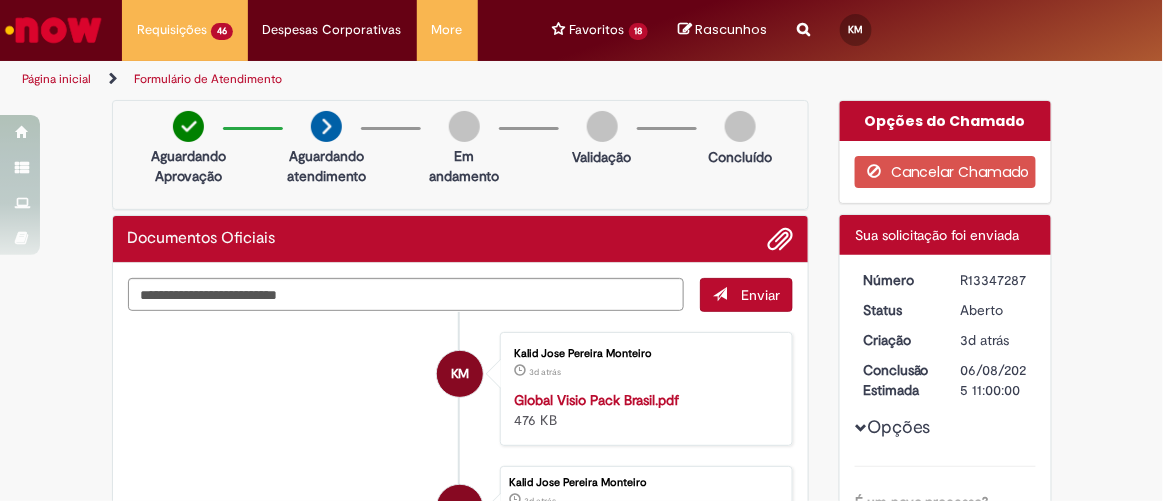 drag, startPoint x: 1031, startPoint y: 279, endPoint x: 943, endPoint y: 279, distance: 88 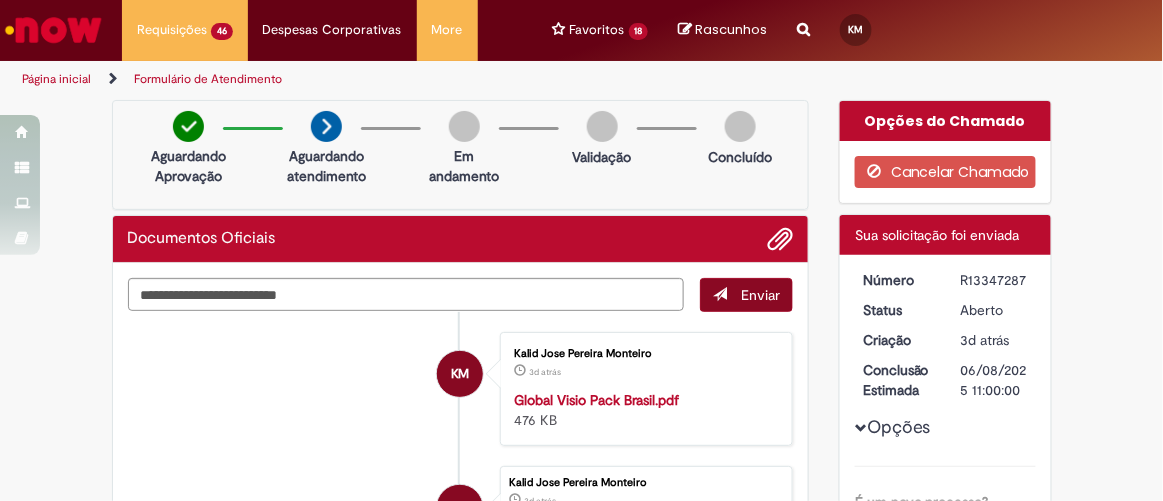 copy on "R13347287" 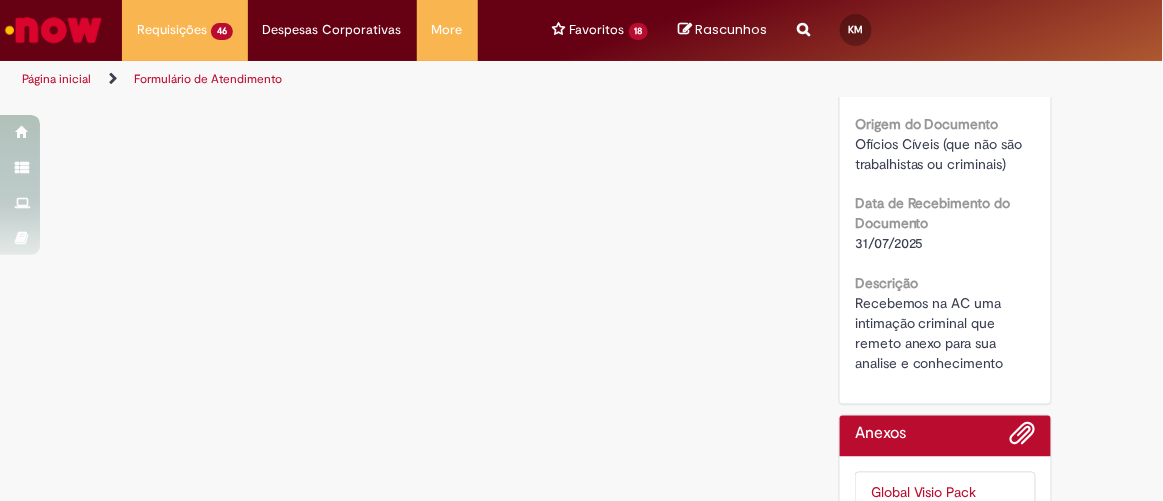 scroll, scrollTop: 909, scrollLeft: 0, axis: vertical 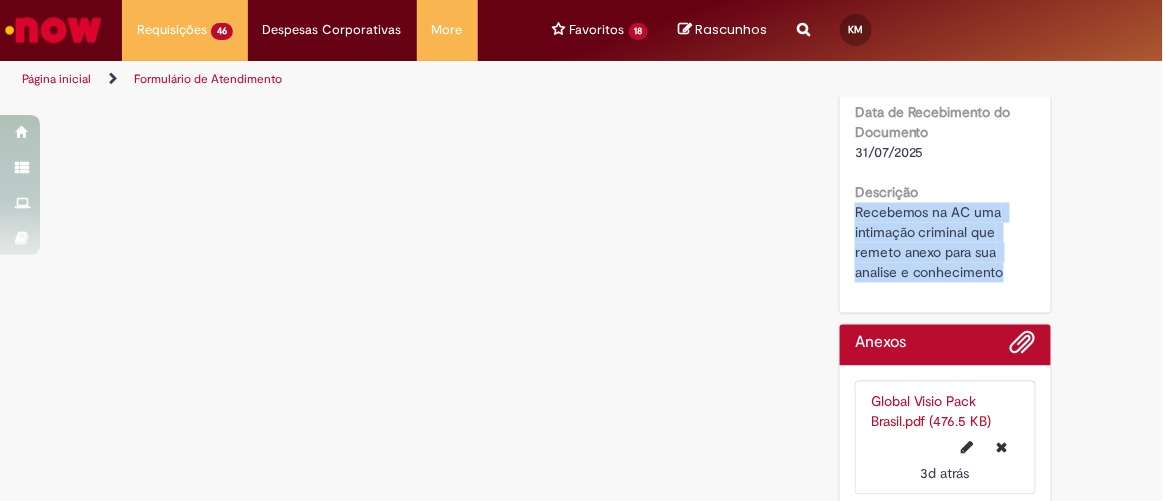 drag, startPoint x: 849, startPoint y: 209, endPoint x: 1010, endPoint y: 284, distance: 177.61194 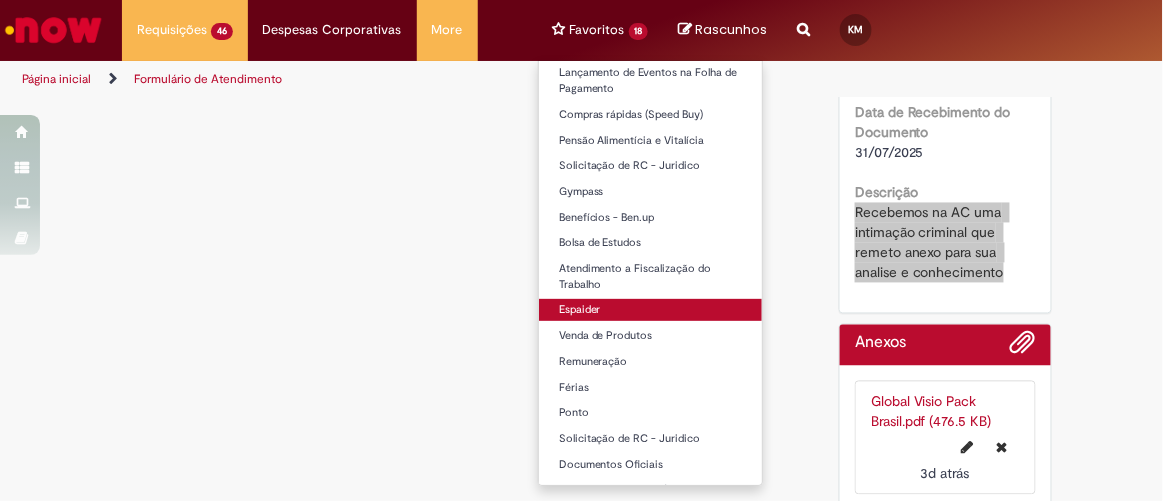 scroll, scrollTop: 104, scrollLeft: 0, axis: vertical 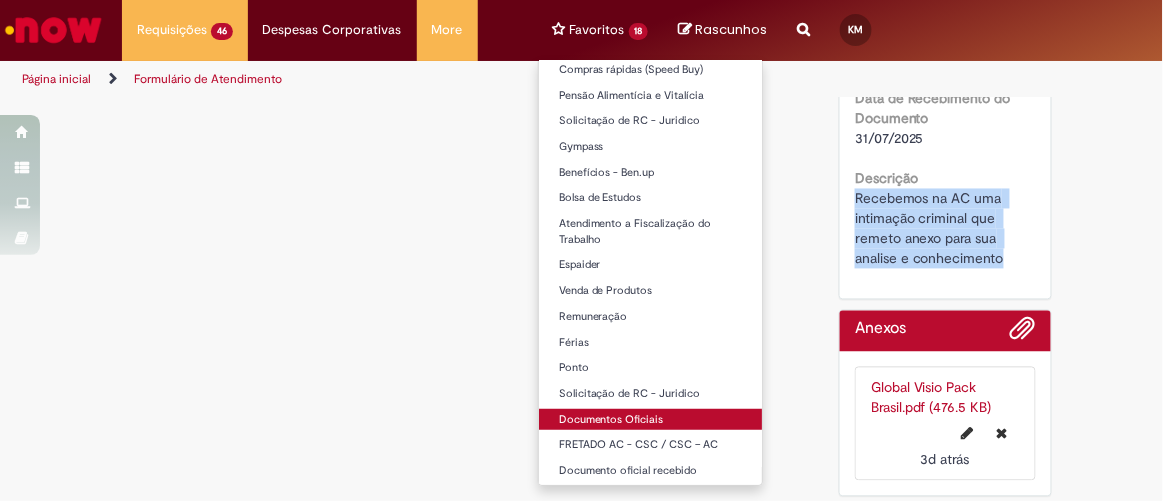 click on "Documentos Oficiais" at bounding box center [651, 420] 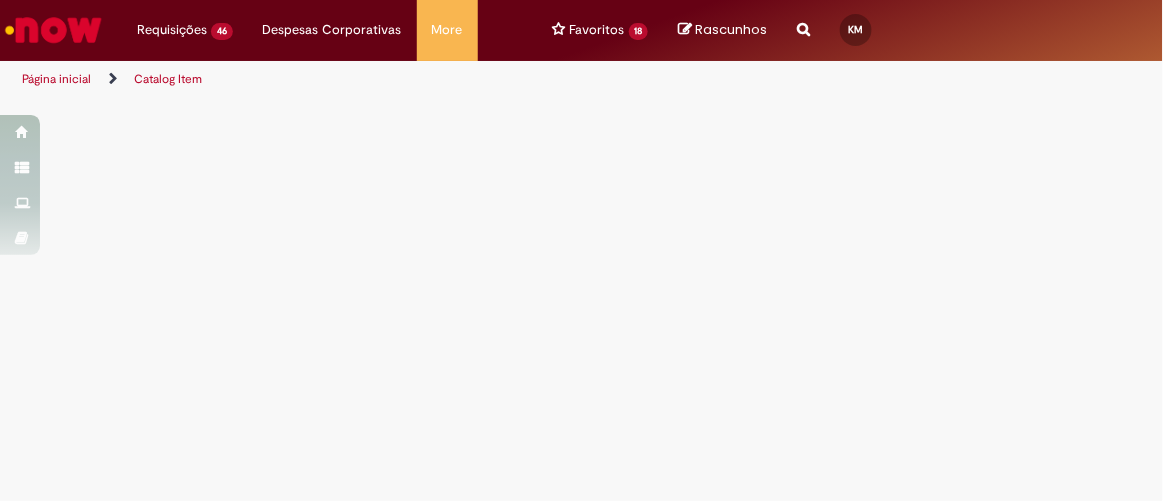 scroll, scrollTop: 0, scrollLeft: 0, axis: both 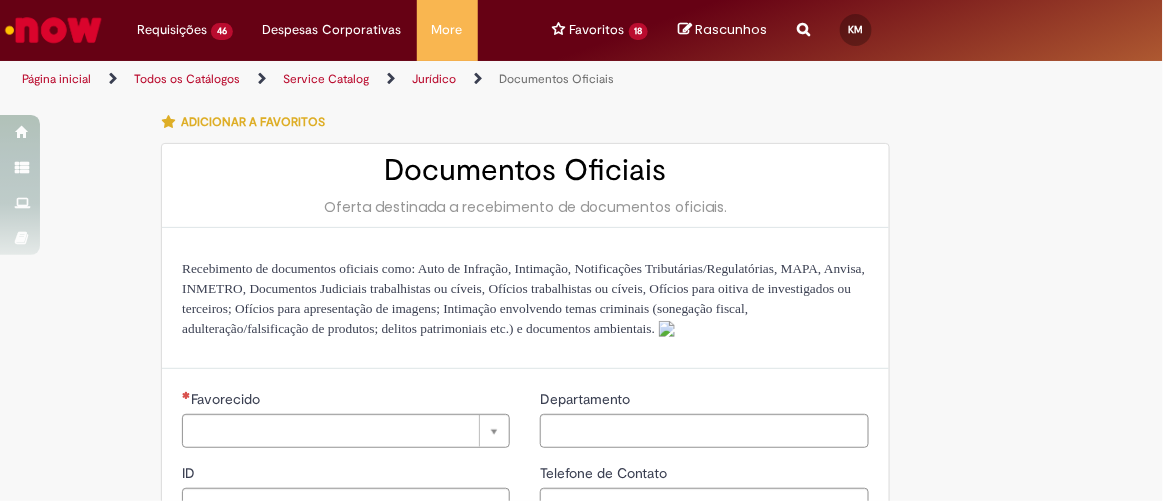 type on "********" 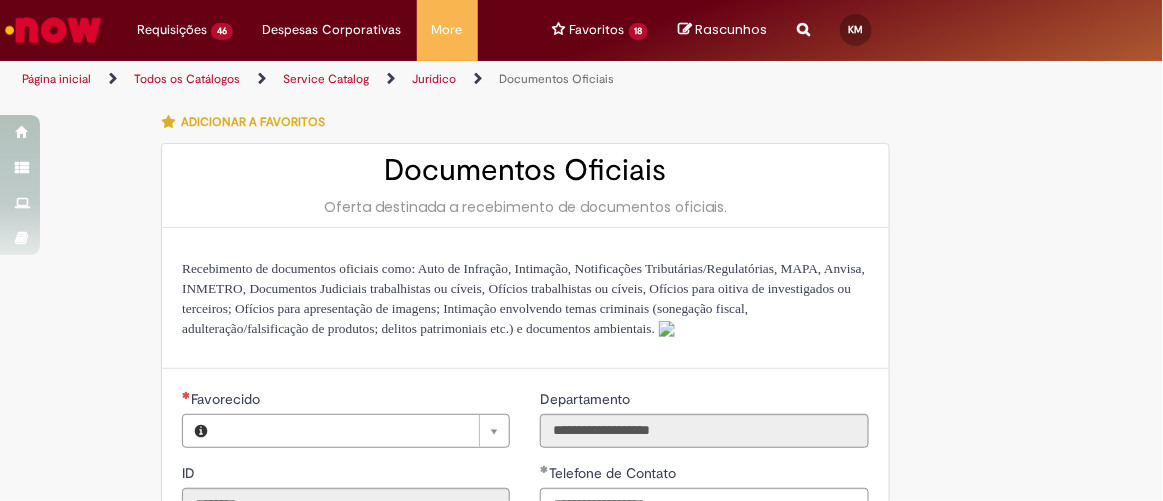 type on "**********" 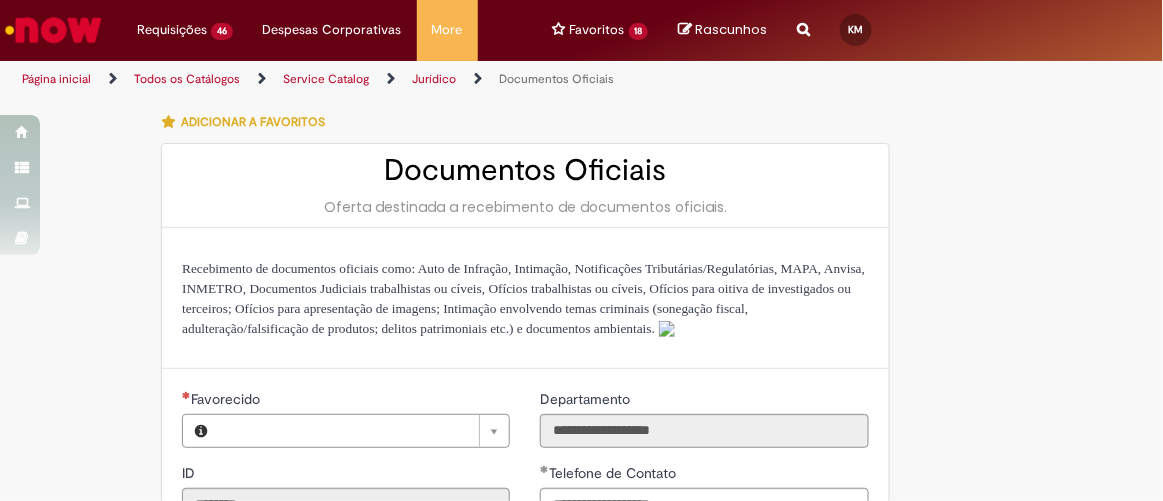 type on "**********" 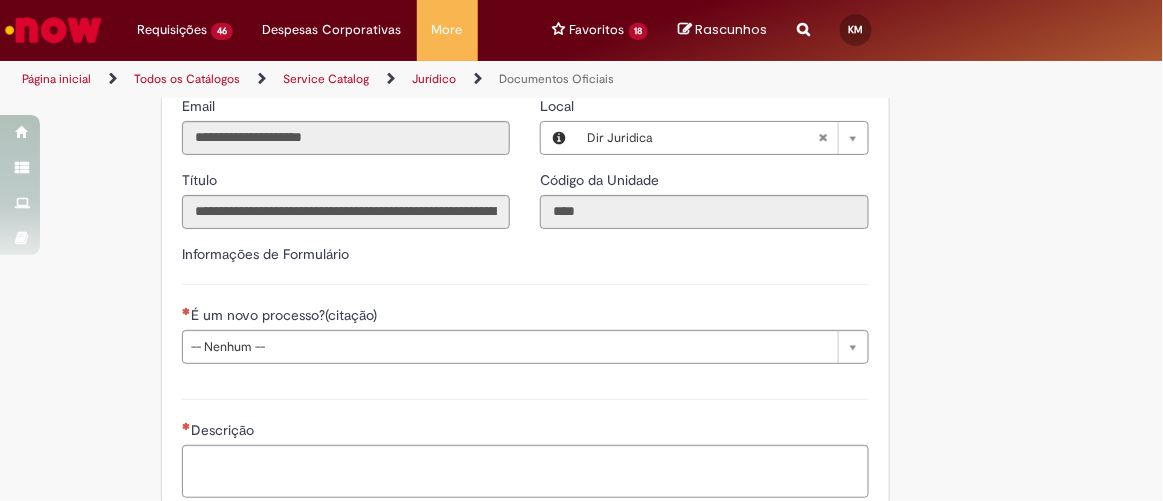 type on "**********" 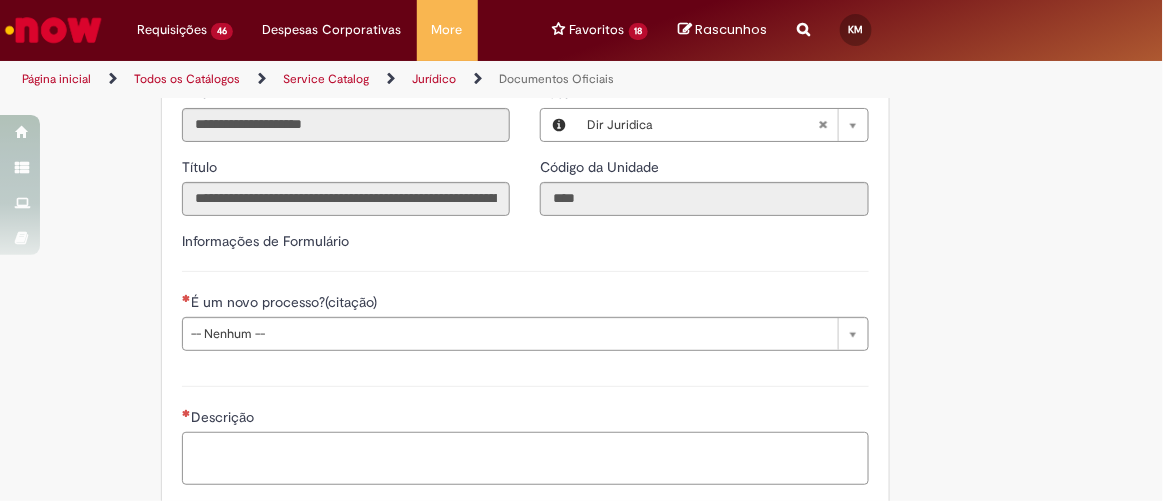 click on "Descrição" at bounding box center (525, 458) 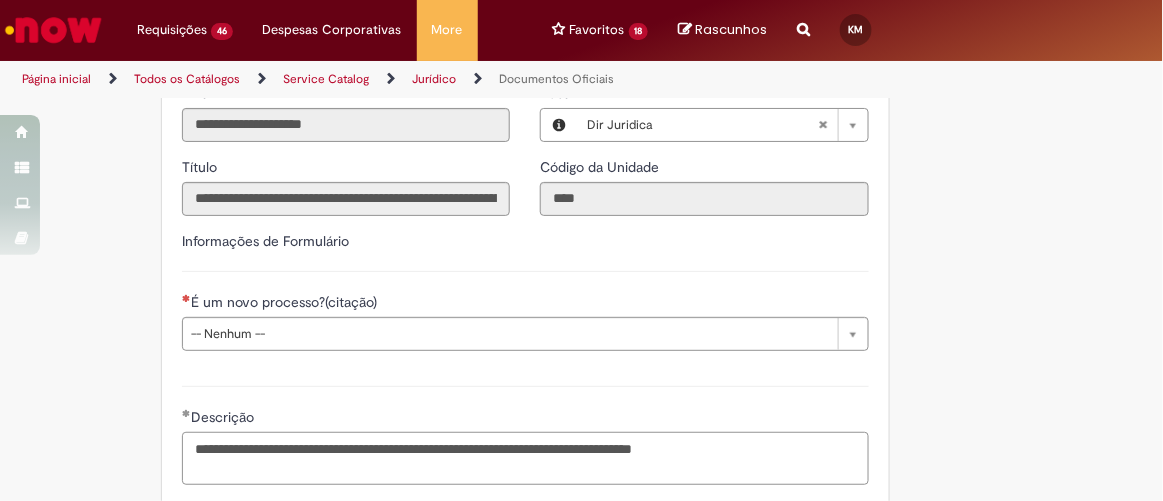 drag, startPoint x: 397, startPoint y: 467, endPoint x: 427, endPoint y: 465, distance: 30.066593 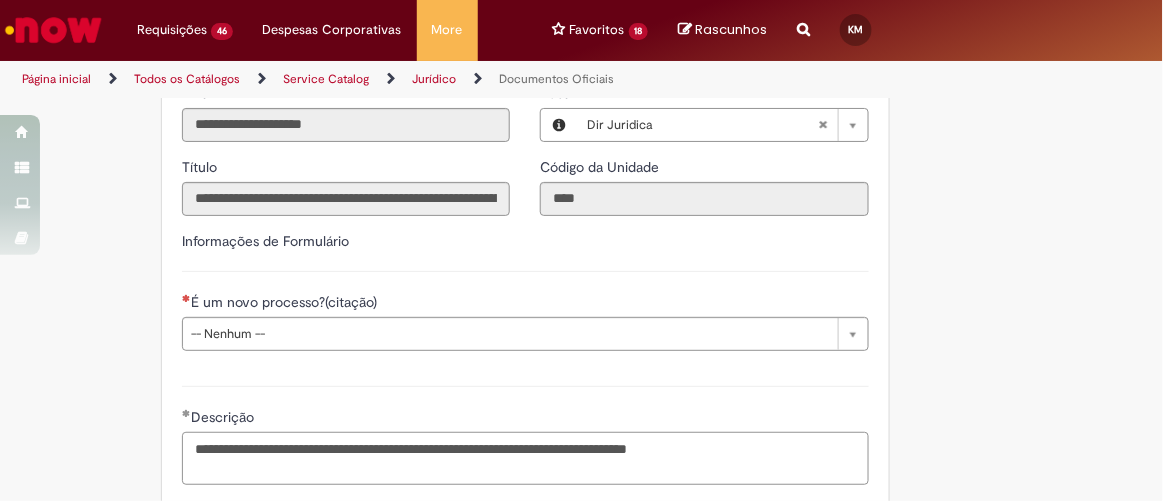 click on "**********" at bounding box center [525, 458] 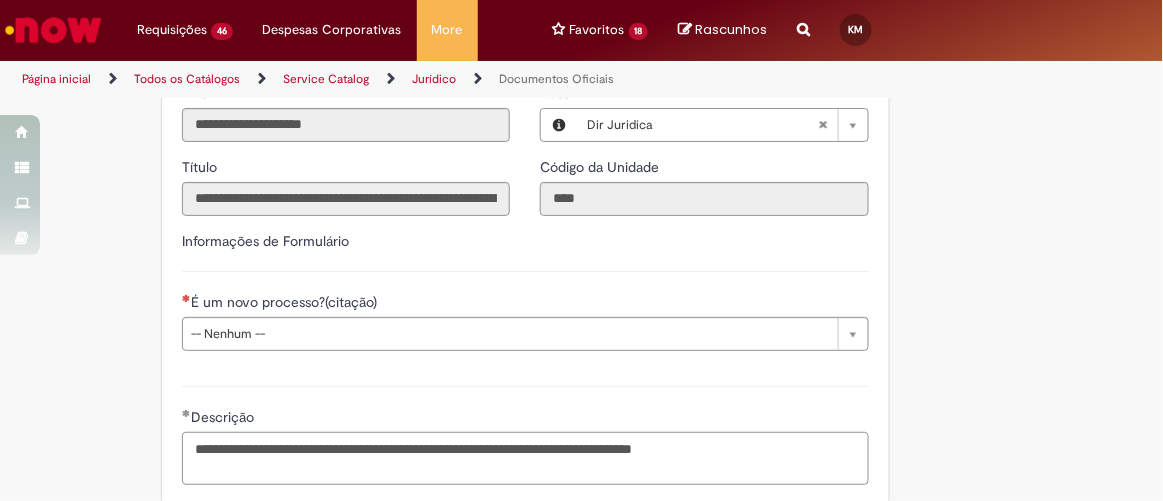 click on "**********" at bounding box center (525, 458) 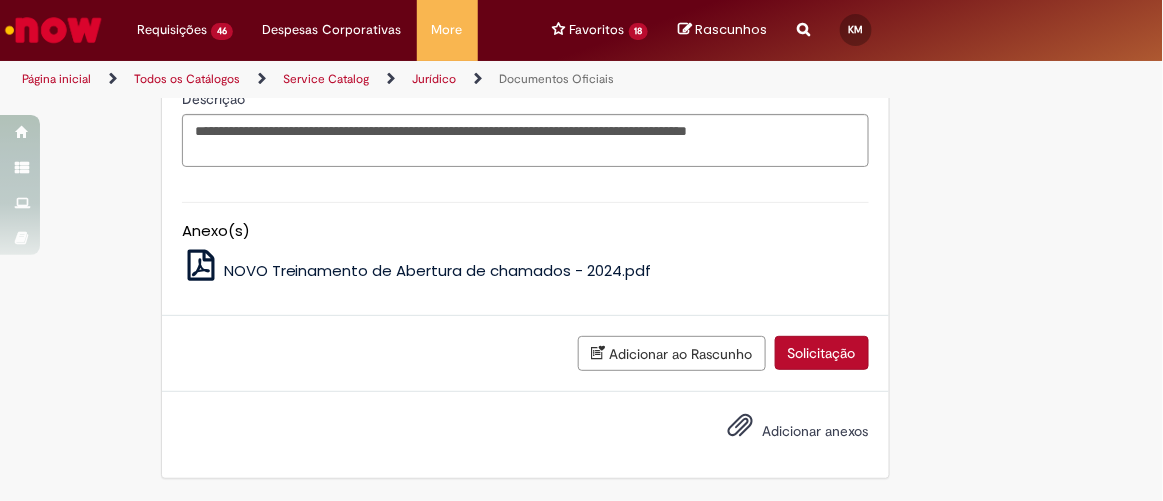 scroll, scrollTop: 789, scrollLeft: 0, axis: vertical 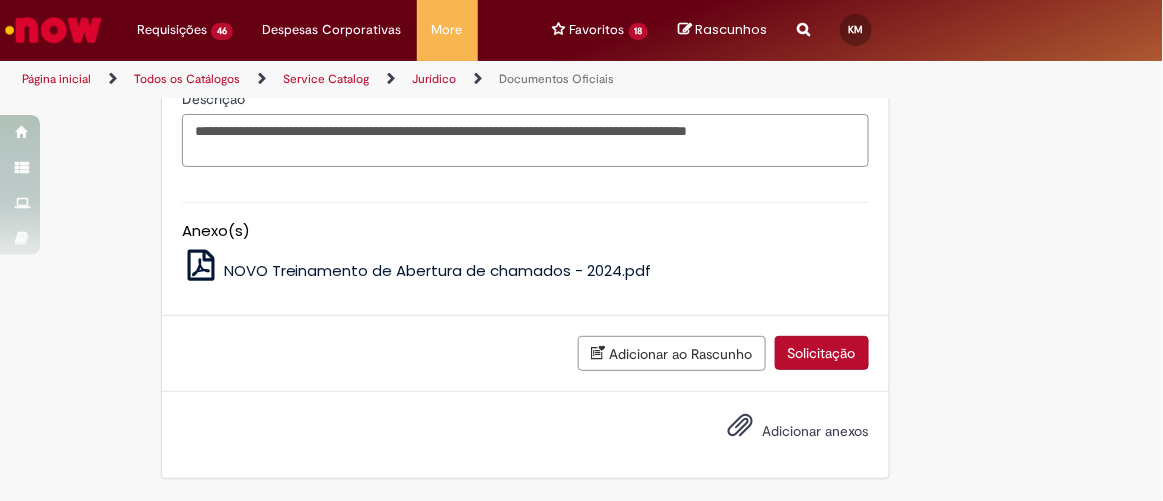 click on "**********" at bounding box center (525, 140) 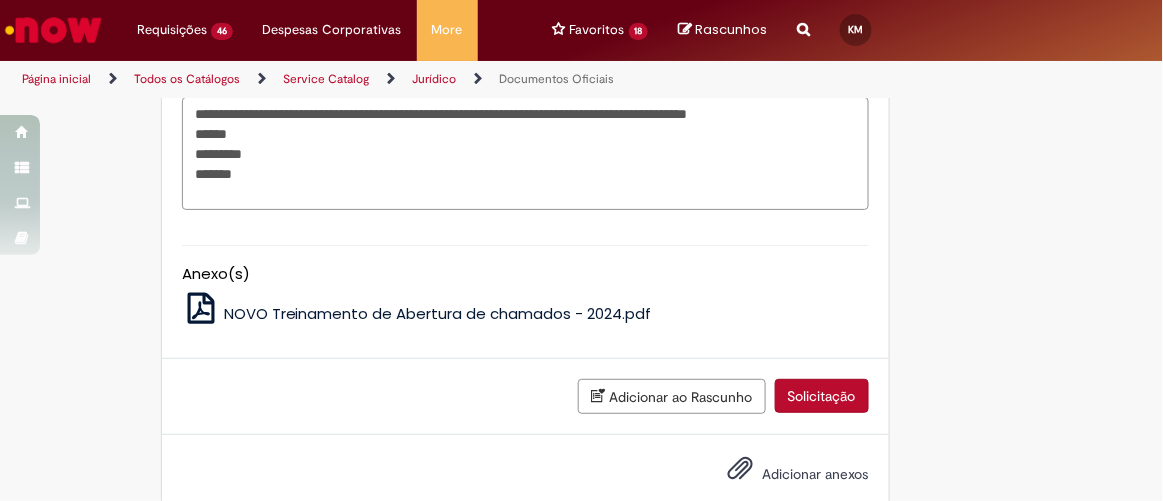 click on "**********" at bounding box center (525, 153) 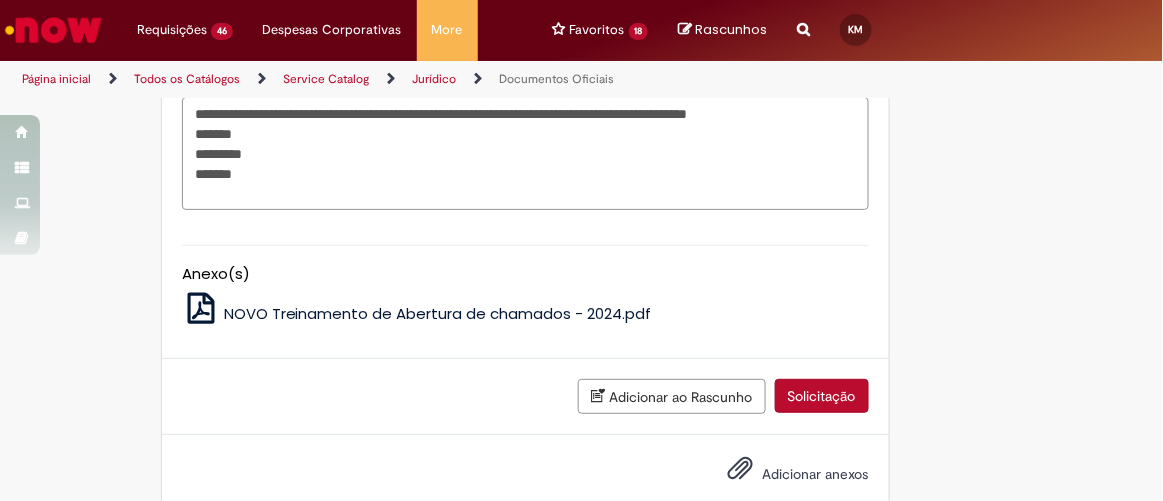 paste on "**********" 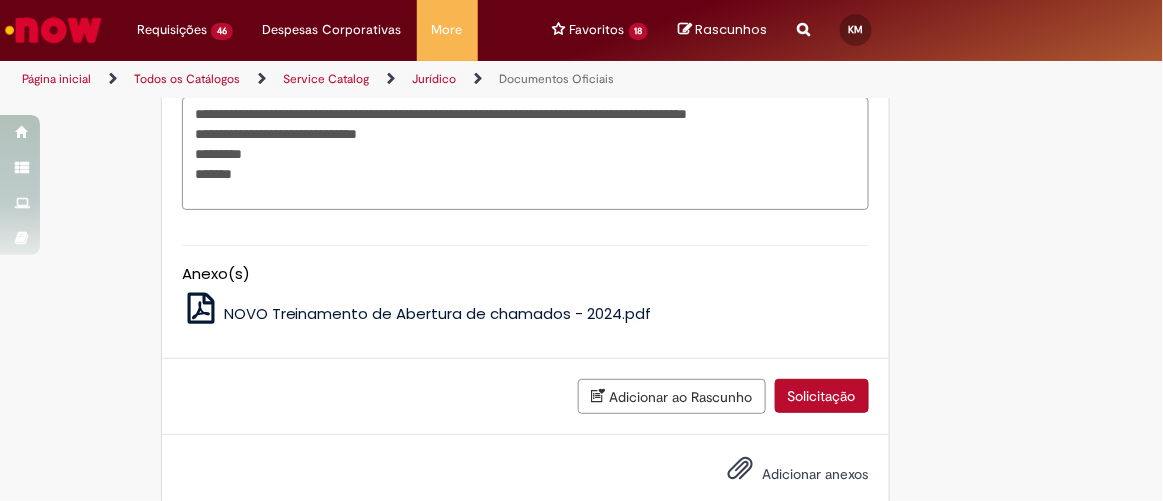 click on "**********" at bounding box center (525, 153) 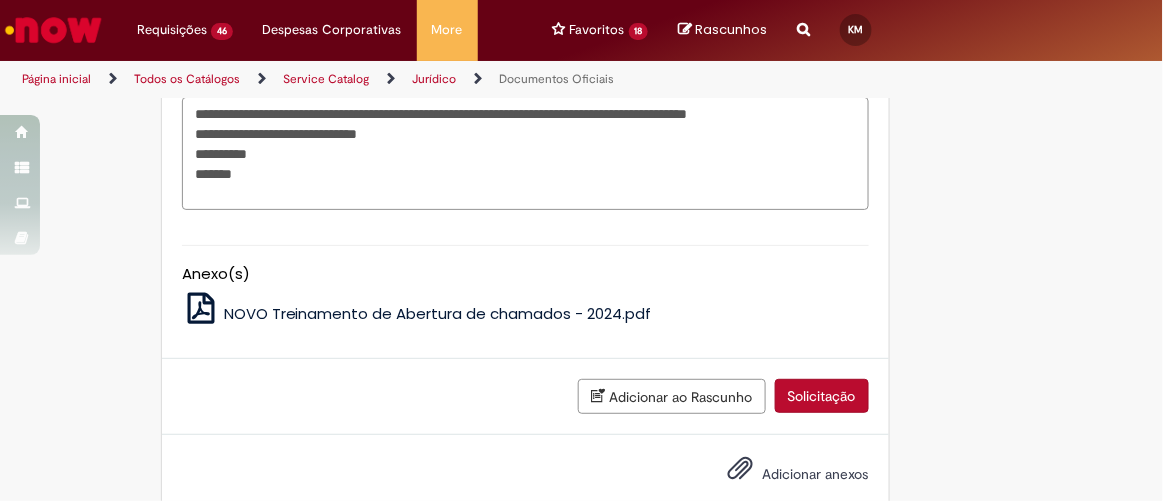 paste on "**********" 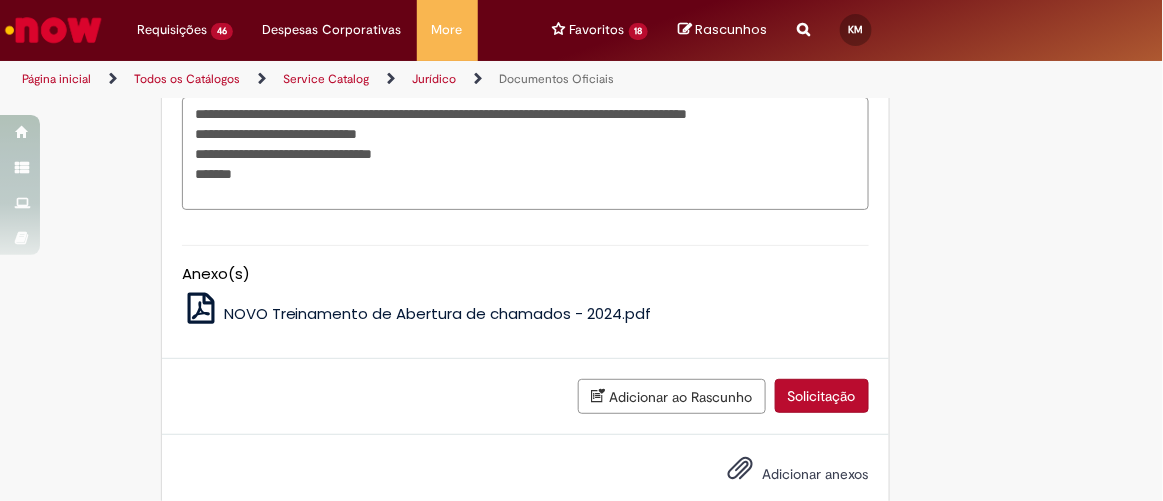 drag, startPoint x: 227, startPoint y: 153, endPoint x: 460, endPoint y: 153, distance: 233 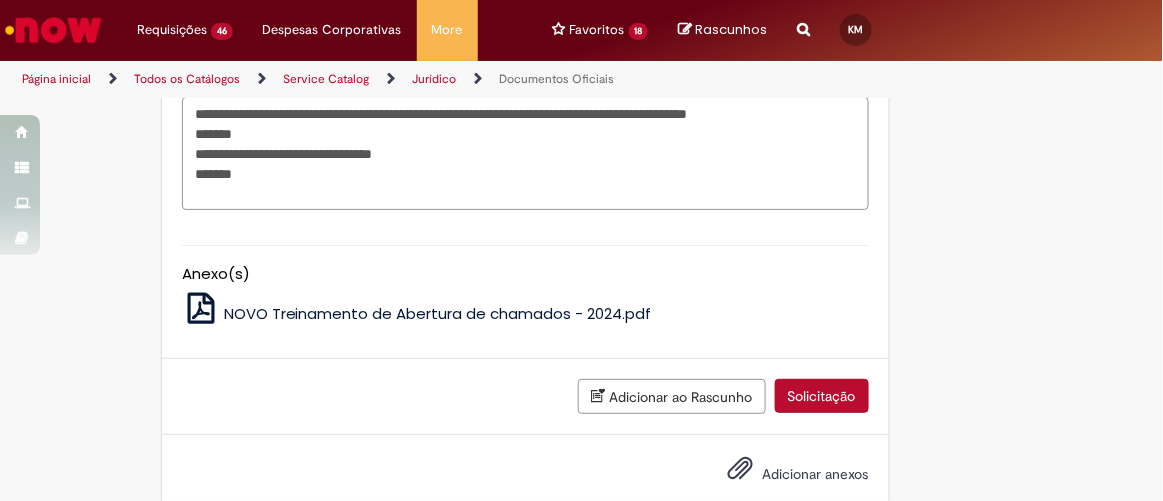 paste on "**********" 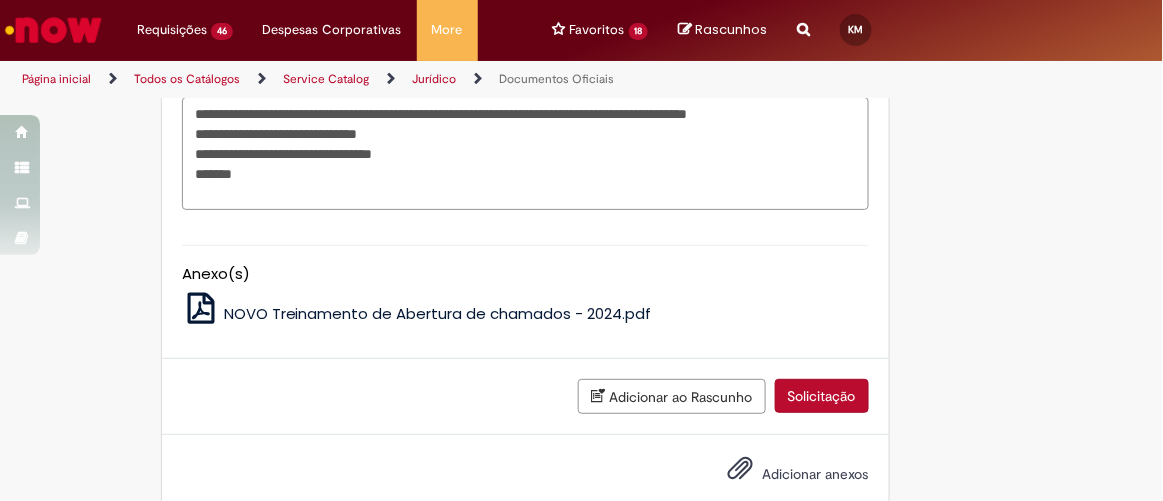 click on "**********" at bounding box center [525, 153] 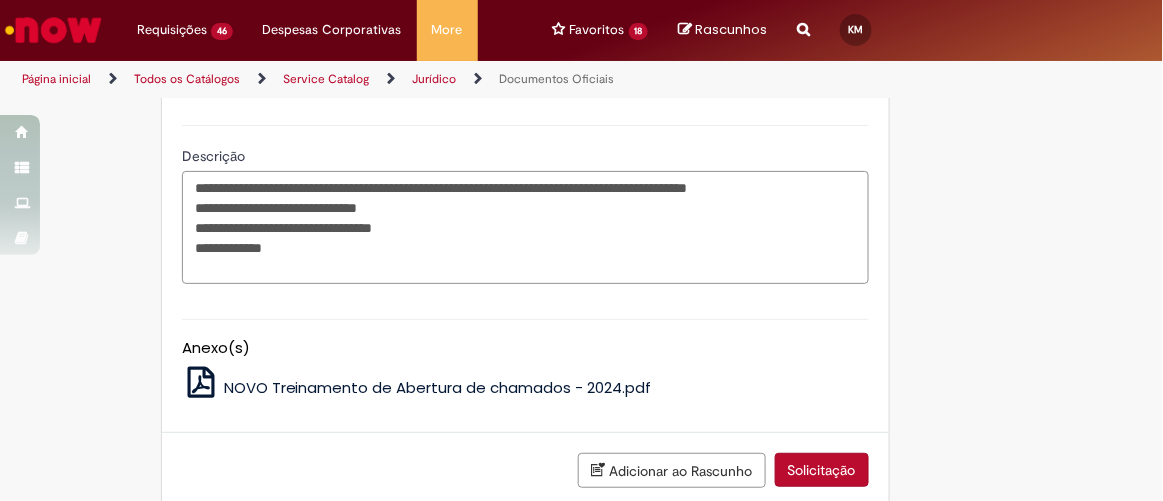 scroll, scrollTop: 516, scrollLeft: 0, axis: vertical 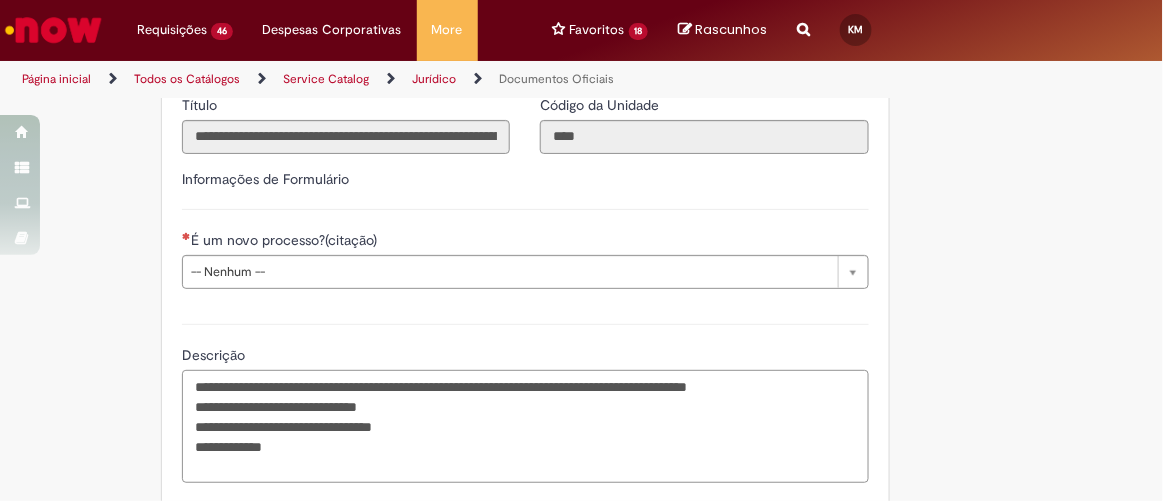 type on "**********" 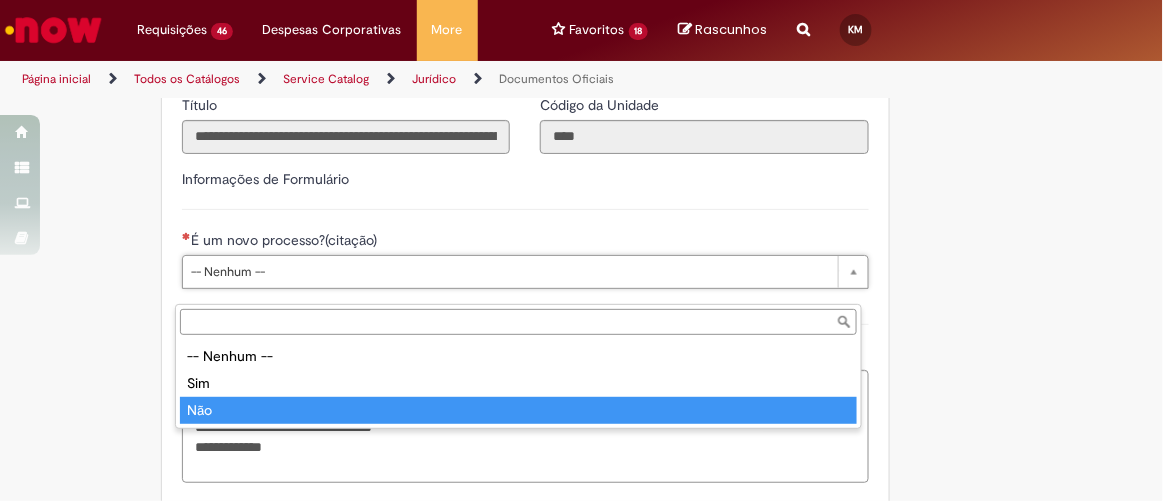 type on "***" 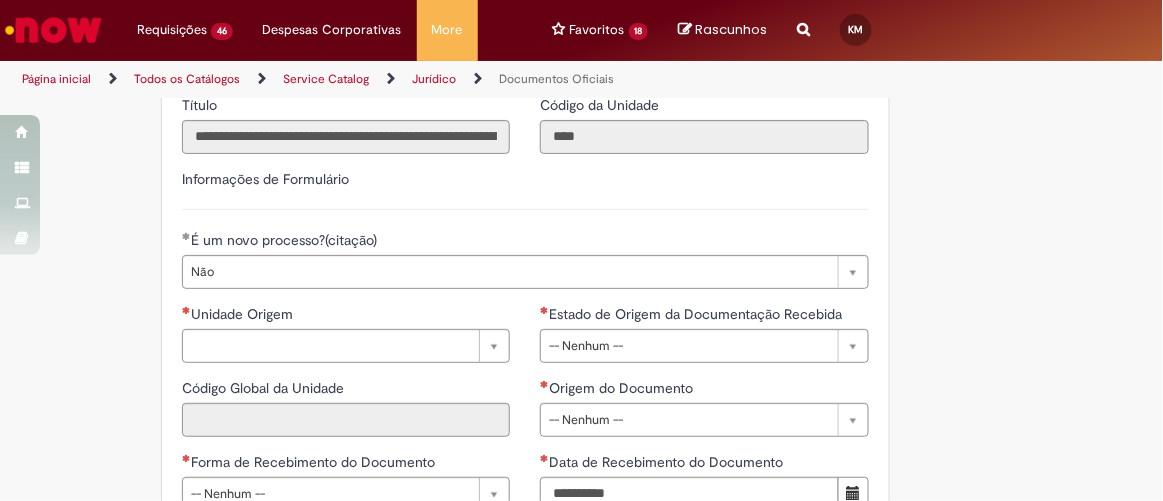 click on "Tire dúvidas com LupiAssist    +GenAI
Oi! Eu sou LupiAssist, uma Inteligência Artificial Generativa em constante aprendizado   Meu conteúdo é monitorado para trazer uma melhor experiência
Dúvidas comuns:
Só mais um instante, estou consultando nossas bases de conhecimento  e escrevendo a melhor resposta pra você!
Title
Lorem ipsum dolor sit amet    Fazer uma nova pergunta
Gerei esta resposta utilizando IA Generativa em conjunto com os nossos padrões. Em caso de divergência, os documentos oficiais prevalecerão.
Saiba mais em:
Ou ligue para:
E aí, te ajudei?
Sim, obrigado!" at bounding box center [581, 311] 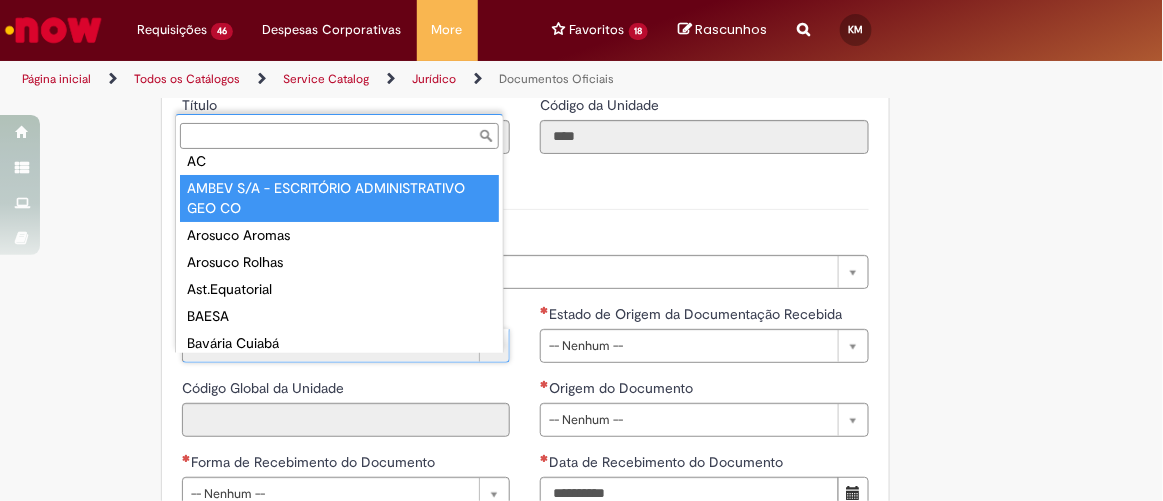 scroll, scrollTop: 0, scrollLeft: 0, axis: both 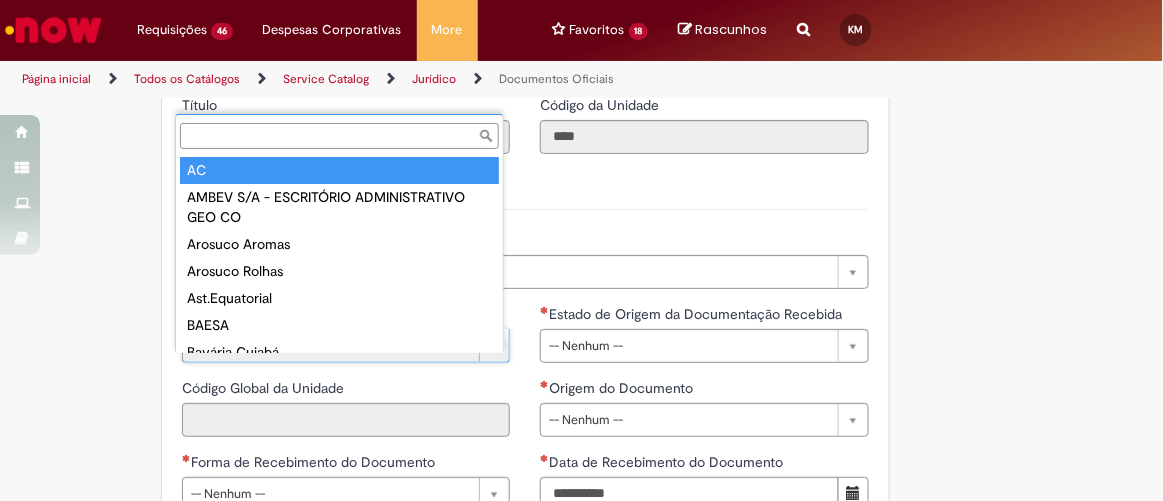 type on "**" 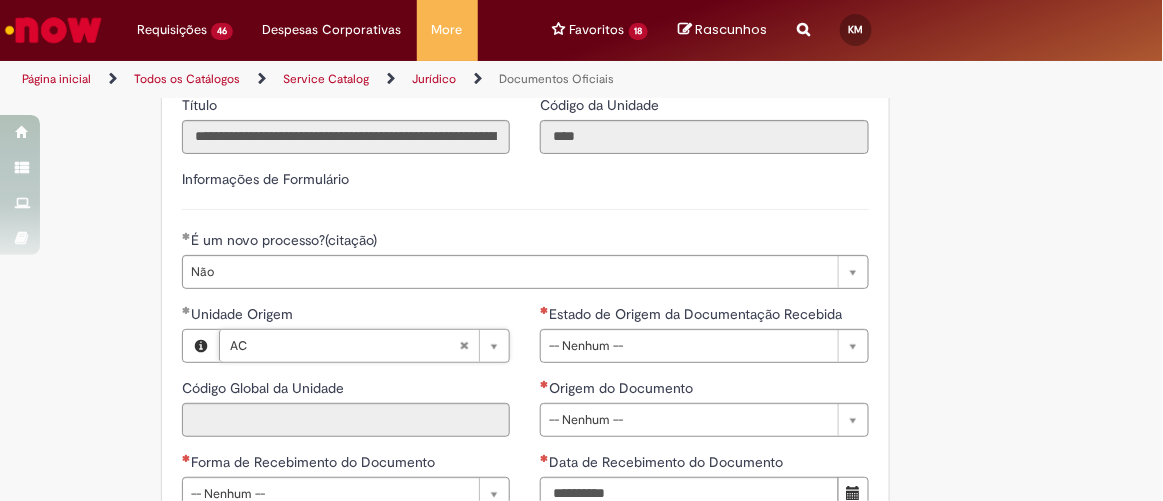 type on "****" 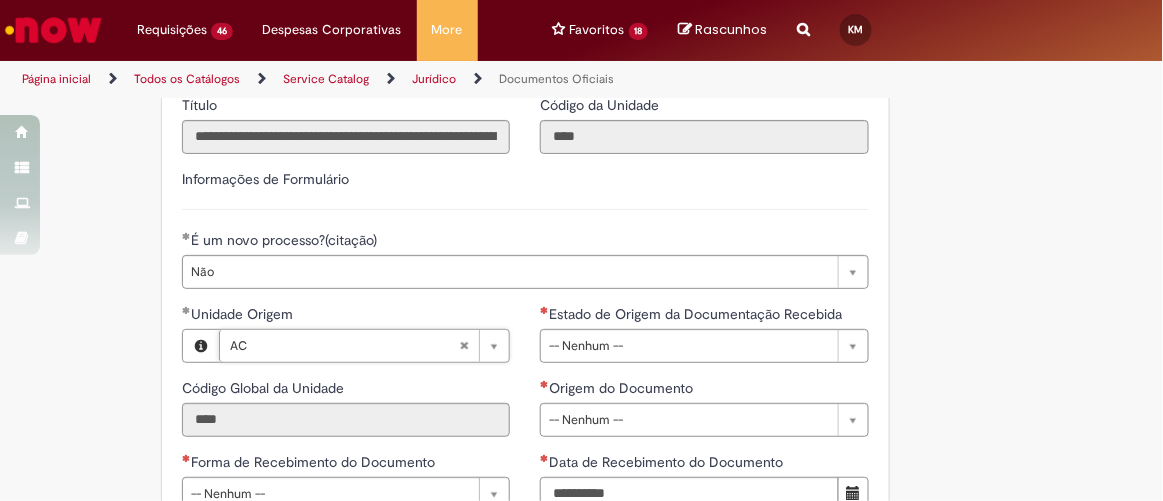 type on "**" 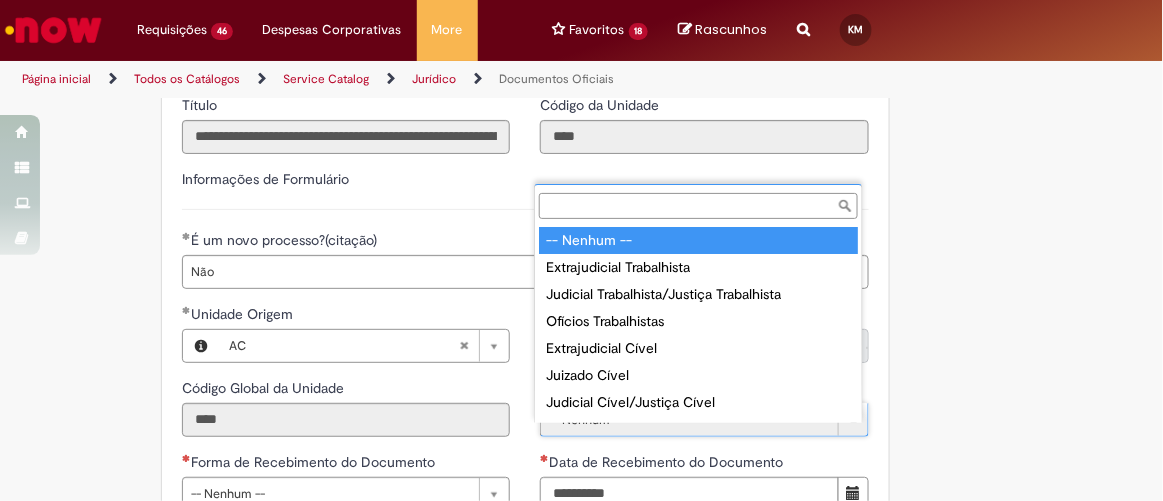 scroll, scrollTop: 35, scrollLeft: 0, axis: vertical 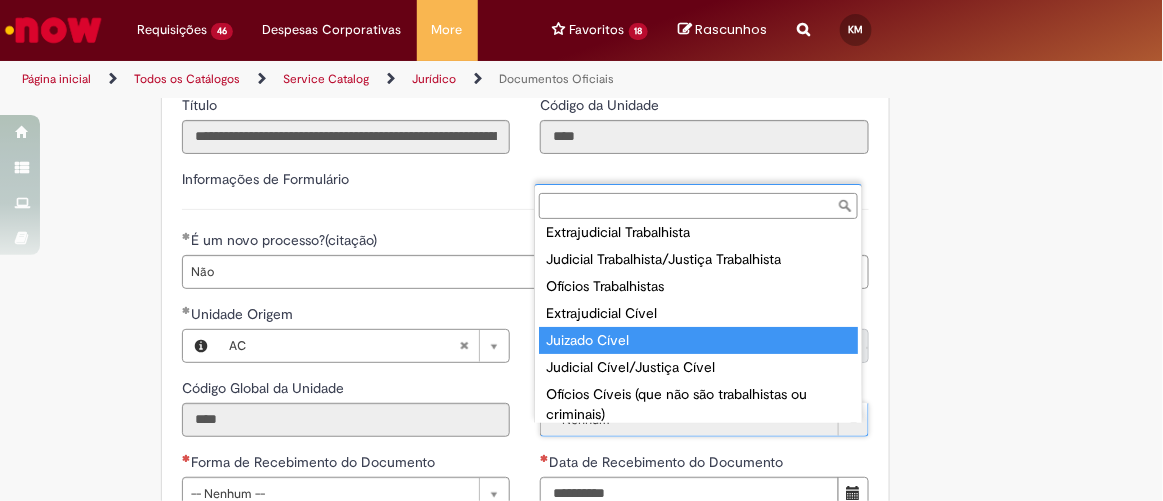 type on "*" 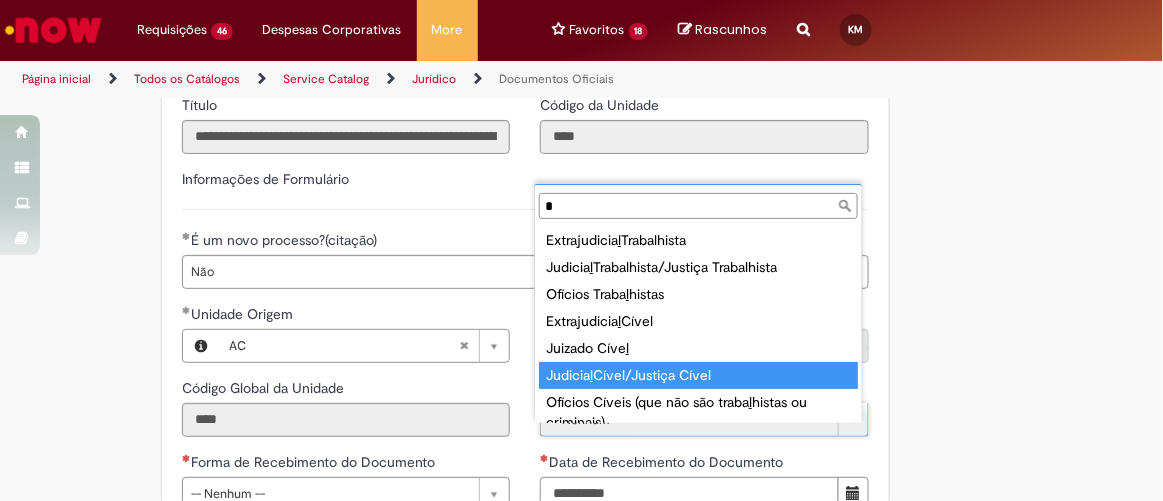 scroll, scrollTop: 9, scrollLeft: 0, axis: vertical 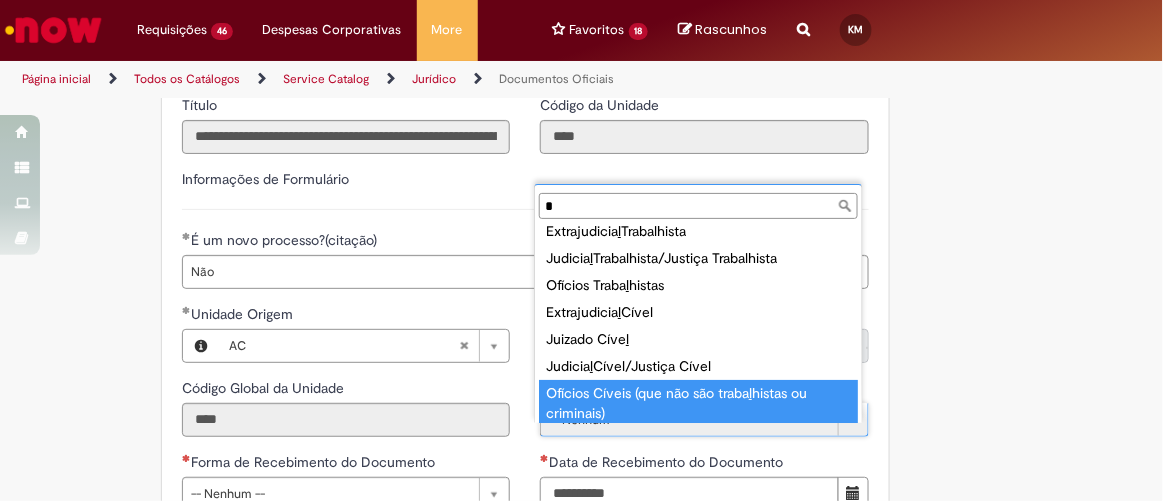 type on "**********" 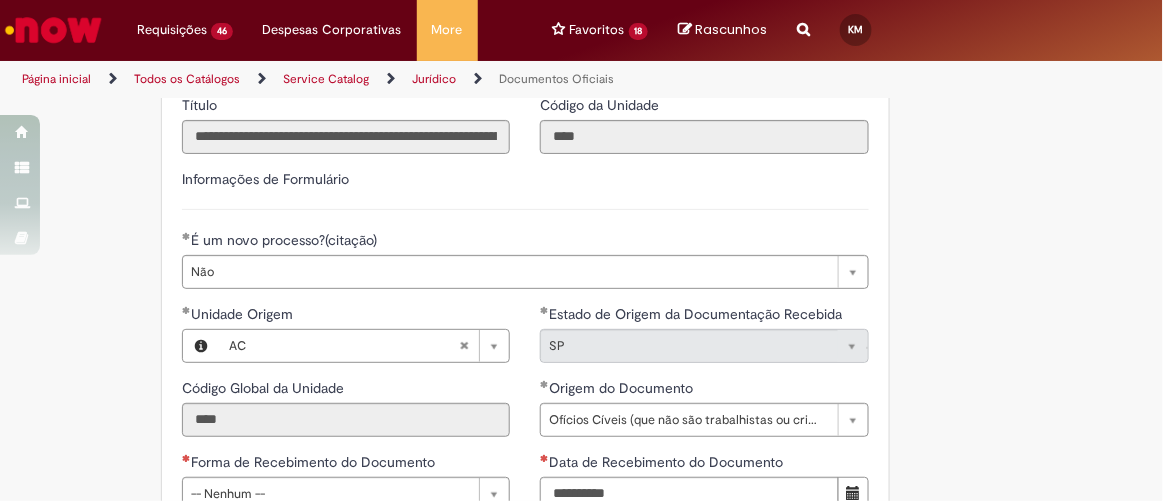 click on "**********" at bounding box center [582, 311] 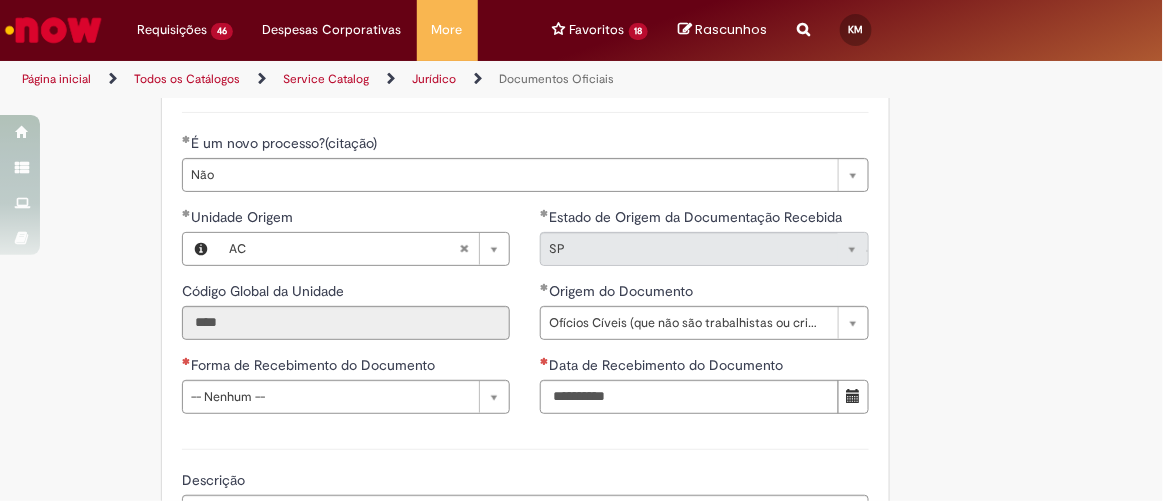 scroll, scrollTop: 880, scrollLeft: 0, axis: vertical 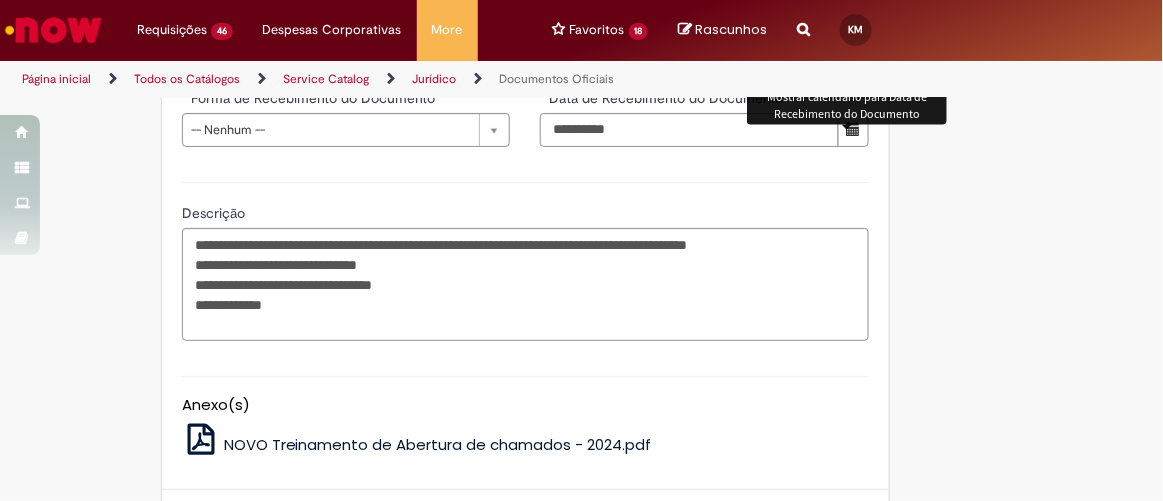 click at bounding box center [853, 130] 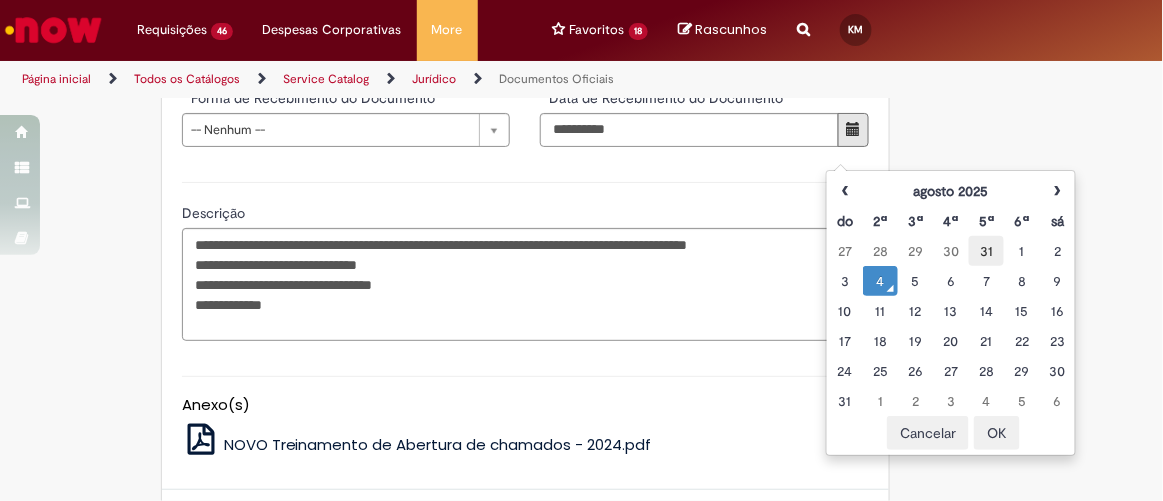 click on "31" at bounding box center [986, 251] 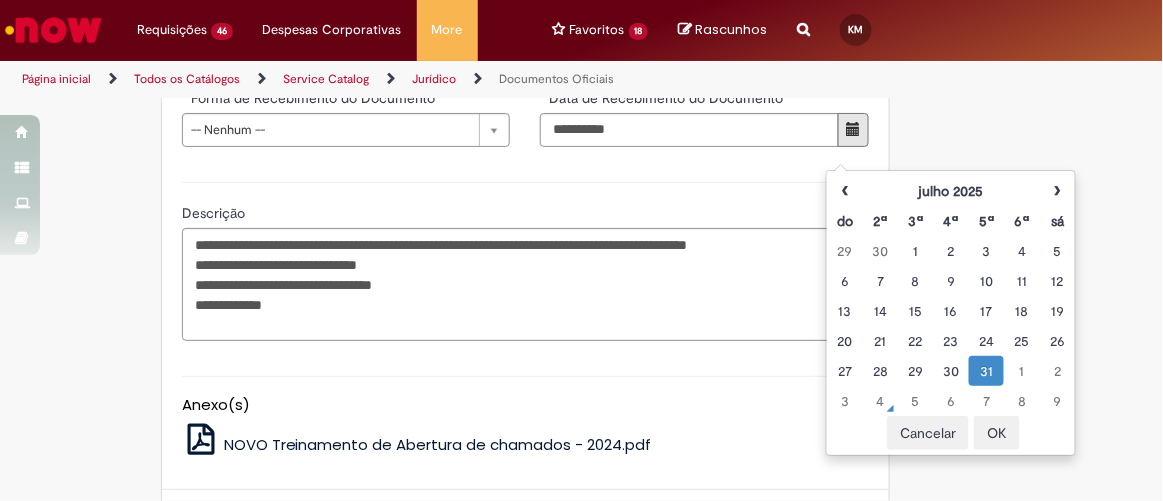 click on "OK" at bounding box center (997, 433) 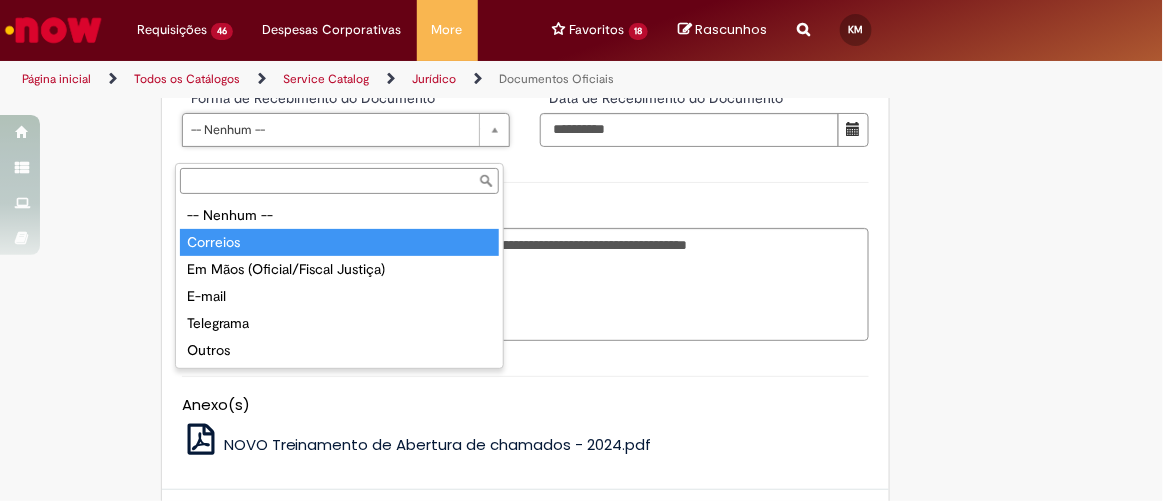 type on "********" 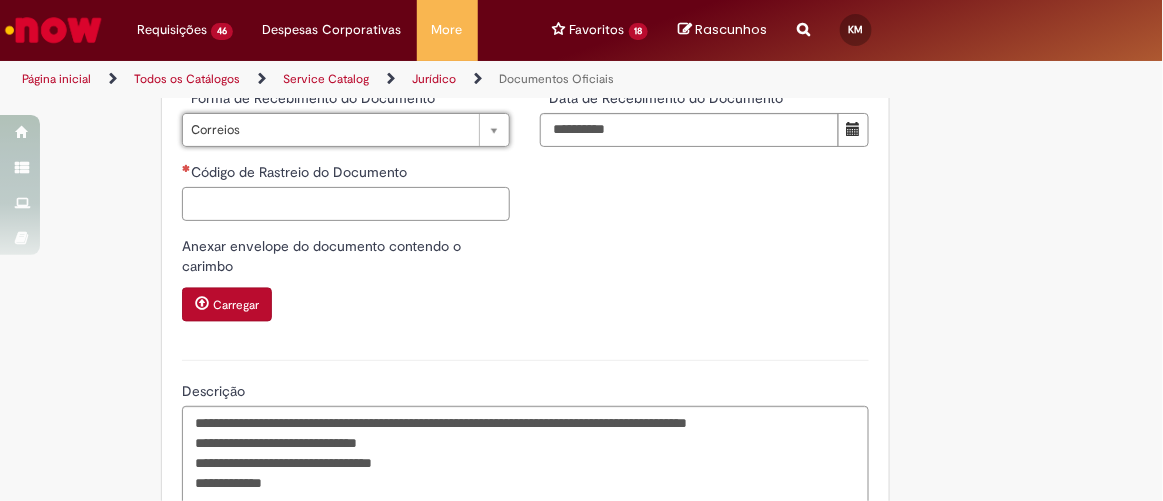 click on "Código de Rastreio do Documento" at bounding box center (346, 204) 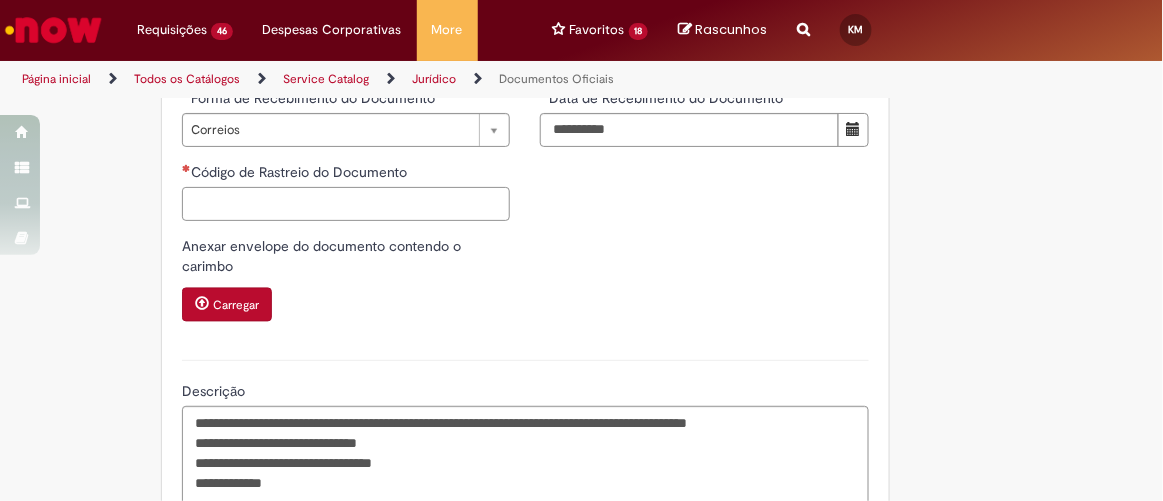 paste on "**********" 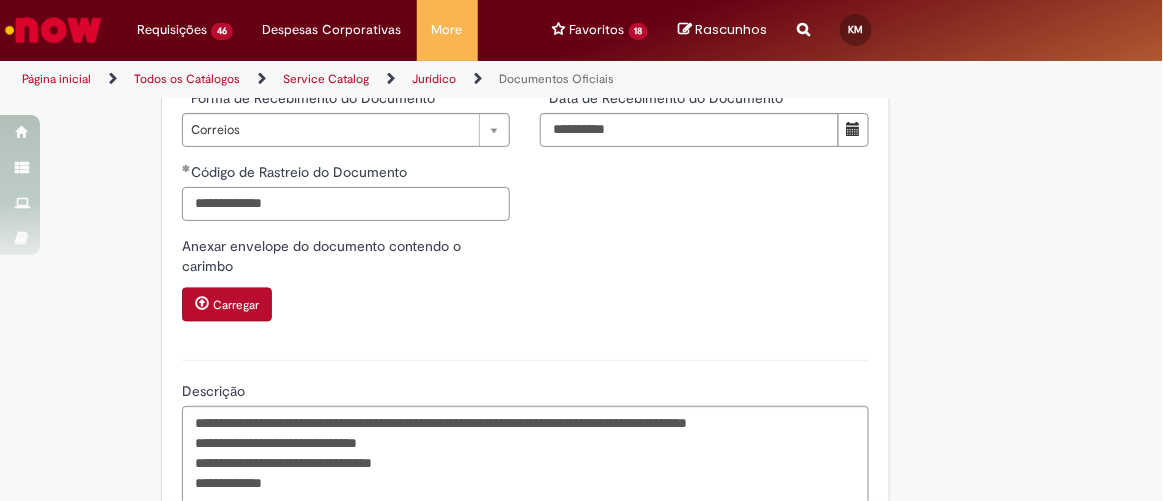 type on "**********" 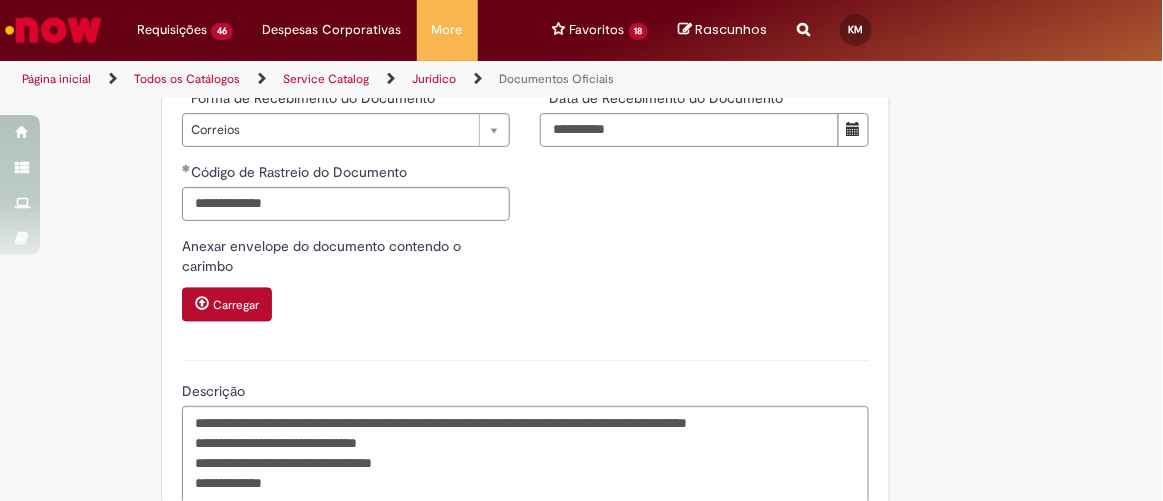 click on "**********" at bounding box center (525, 140) 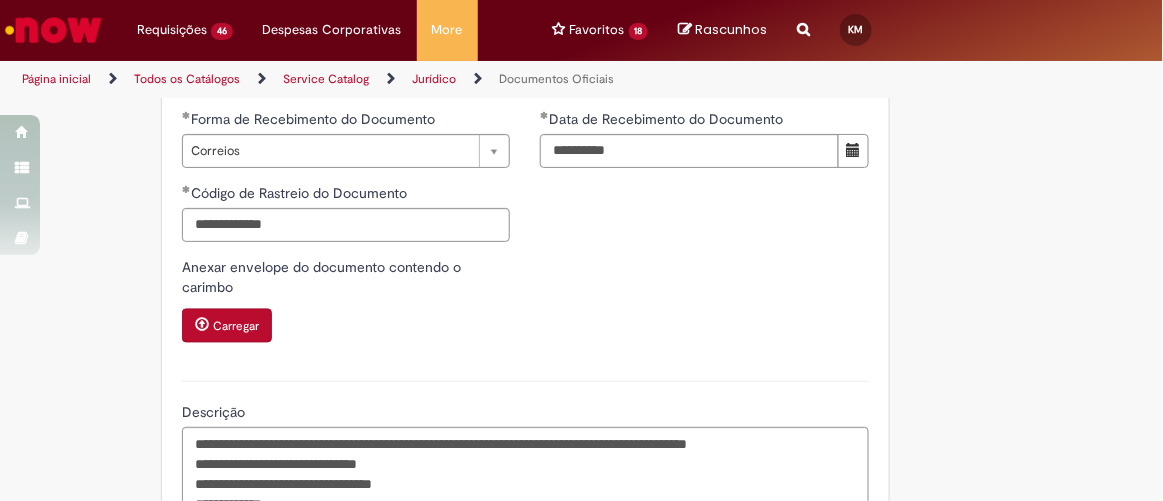 scroll, scrollTop: 976, scrollLeft: 0, axis: vertical 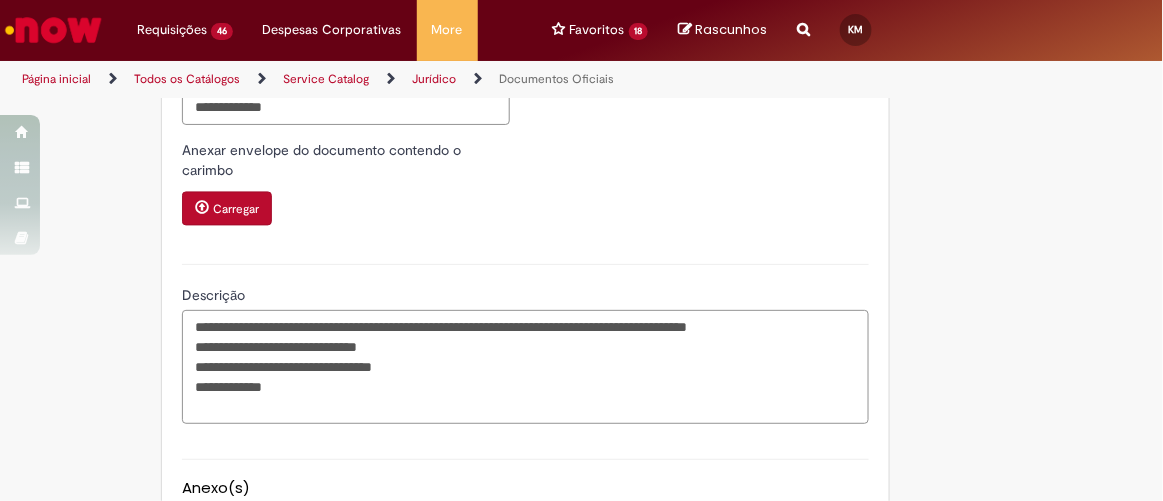 drag, startPoint x: 446, startPoint y: 368, endPoint x: 231, endPoint y: 366, distance: 215.00931 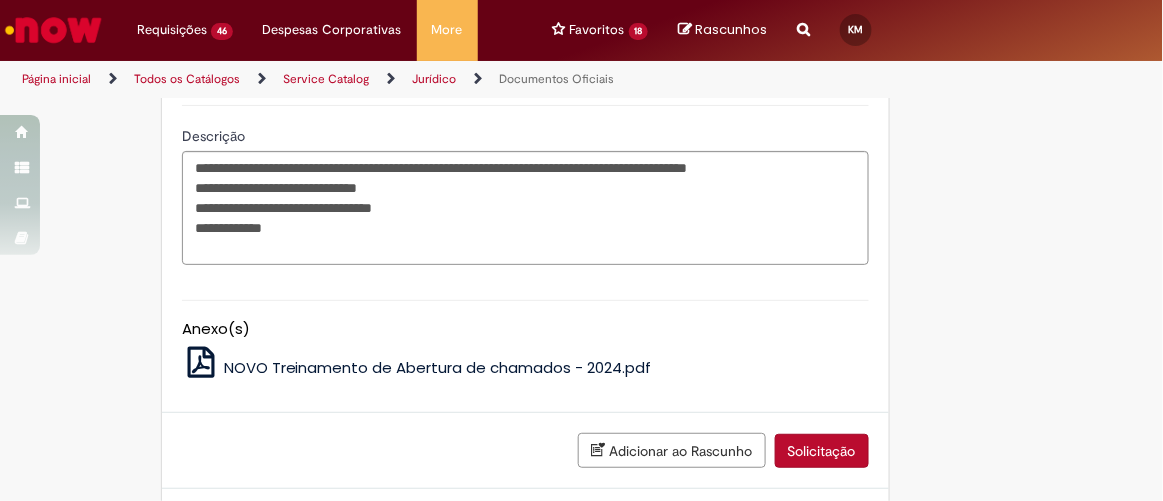 scroll, scrollTop: 1249, scrollLeft: 0, axis: vertical 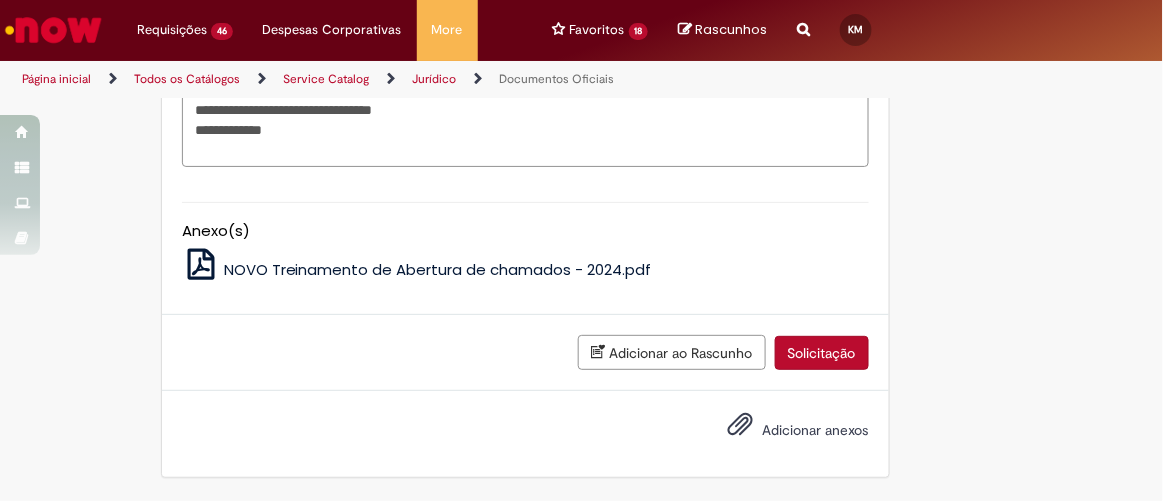 click on "Adicionar anexos" at bounding box center [816, 430] 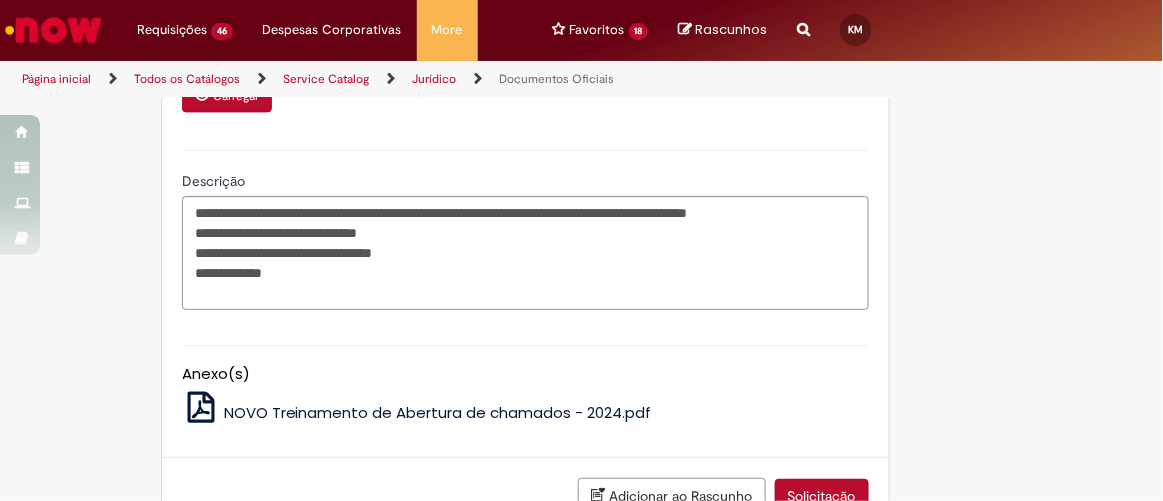 scroll, scrollTop: 1249, scrollLeft: 0, axis: vertical 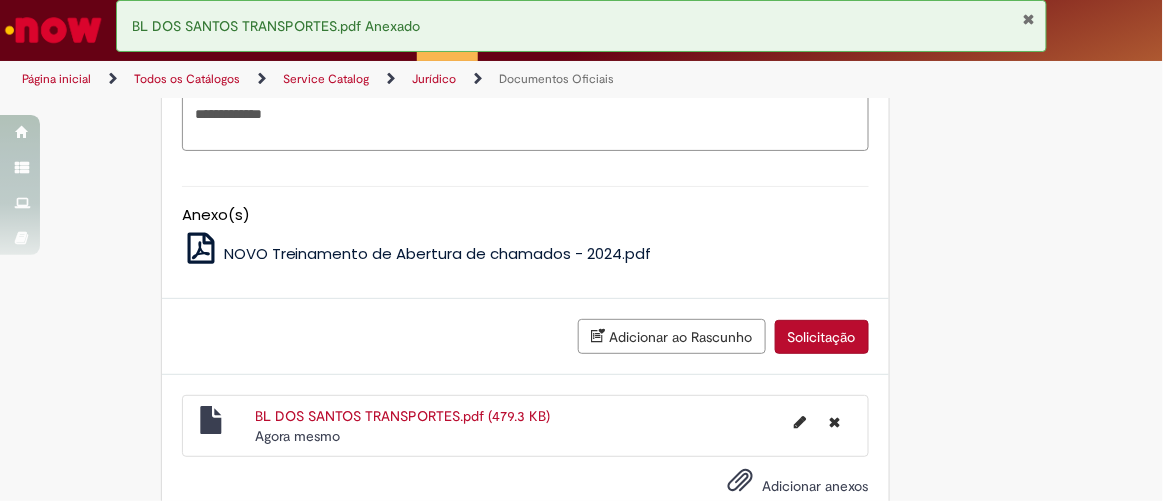click on "Solicitação" at bounding box center (822, 337) 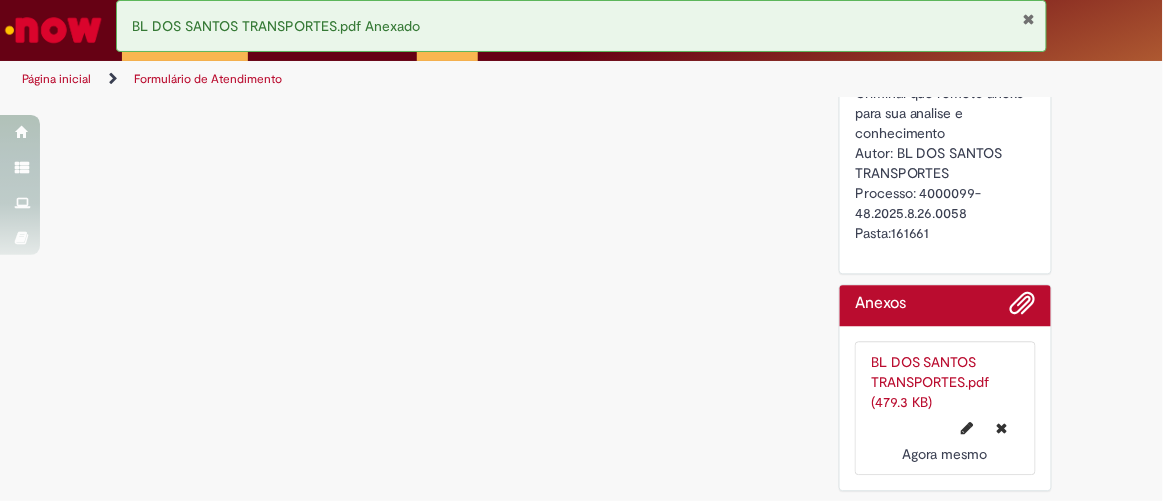 scroll, scrollTop: 0, scrollLeft: 0, axis: both 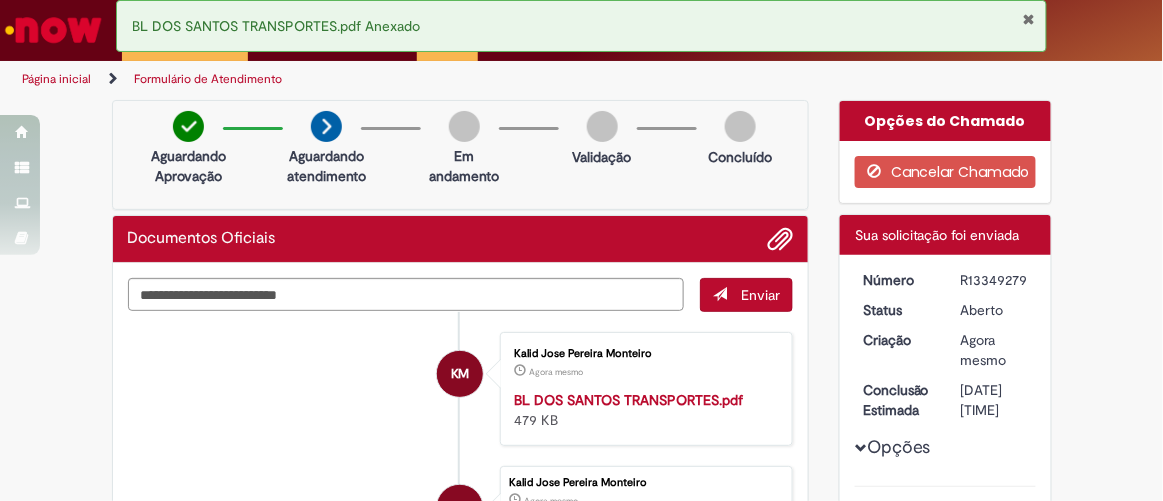 drag, startPoint x: 999, startPoint y: 279, endPoint x: 939, endPoint y: 279, distance: 60 